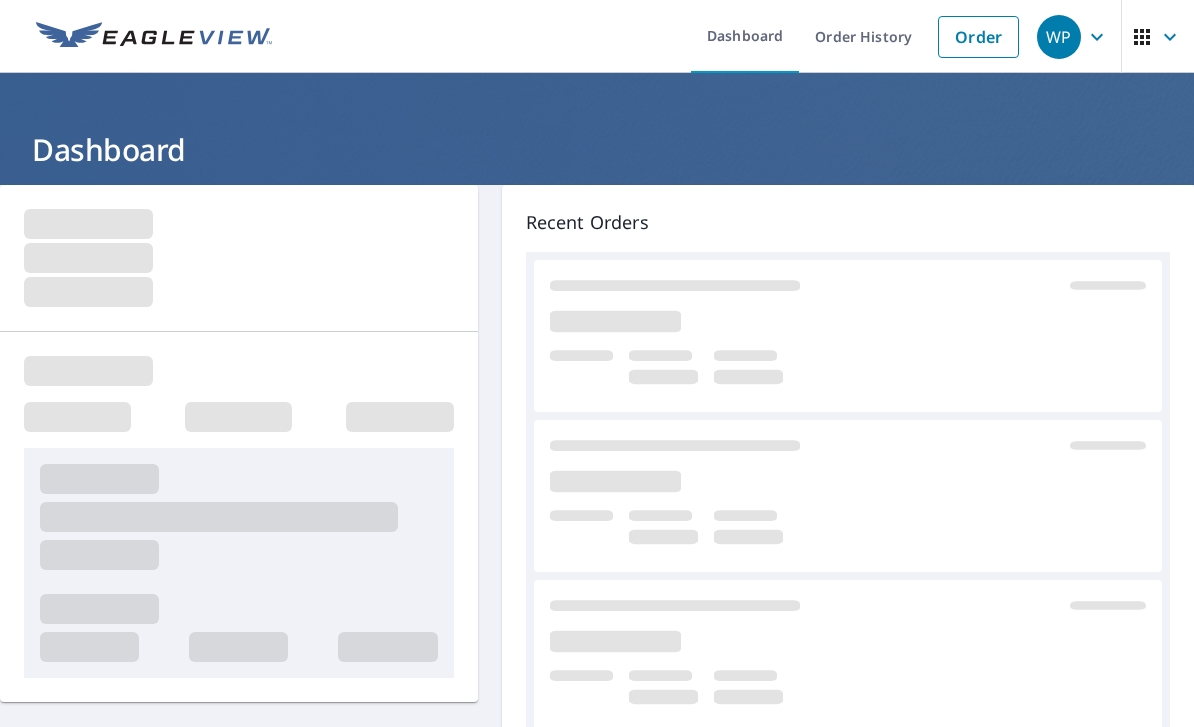 scroll, scrollTop: 0, scrollLeft: 0, axis: both 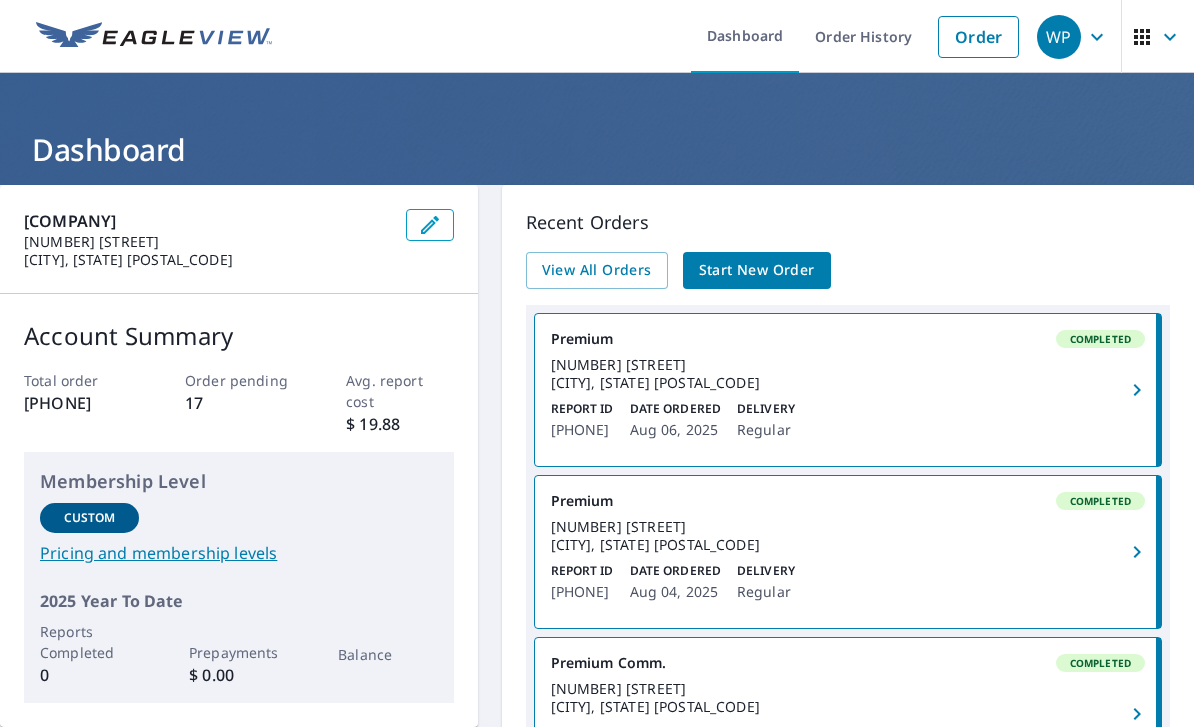 click on "Order" at bounding box center (978, 37) 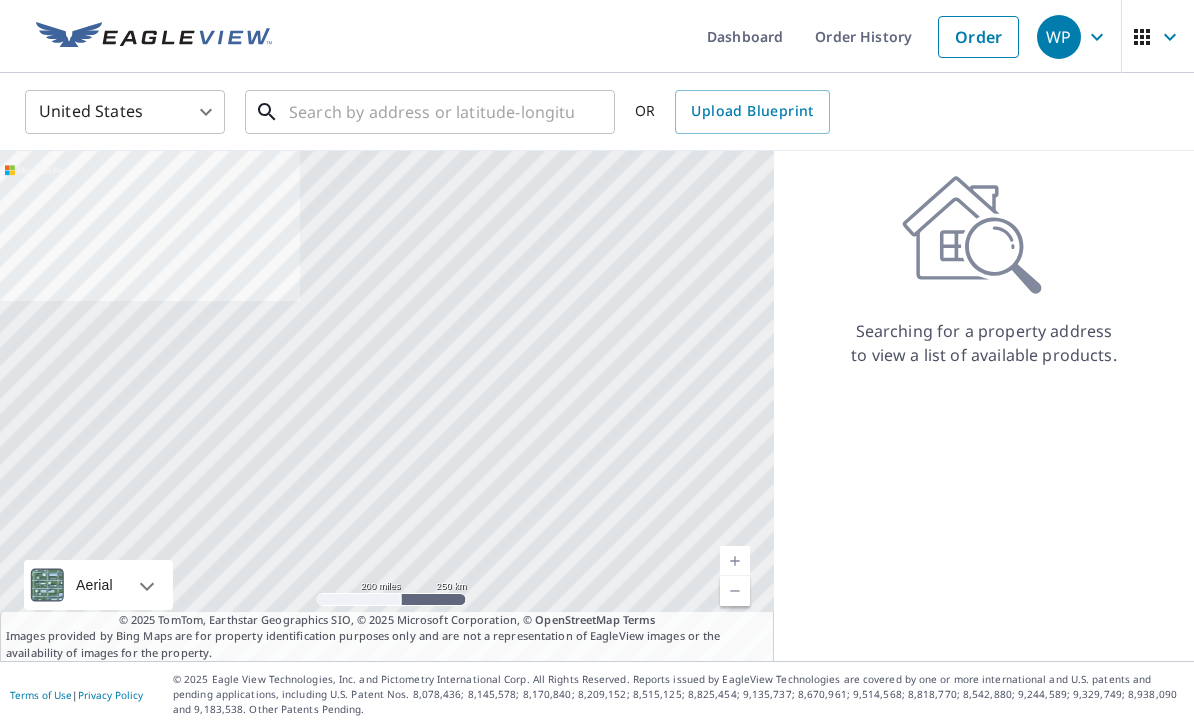 click at bounding box center (431, 112) 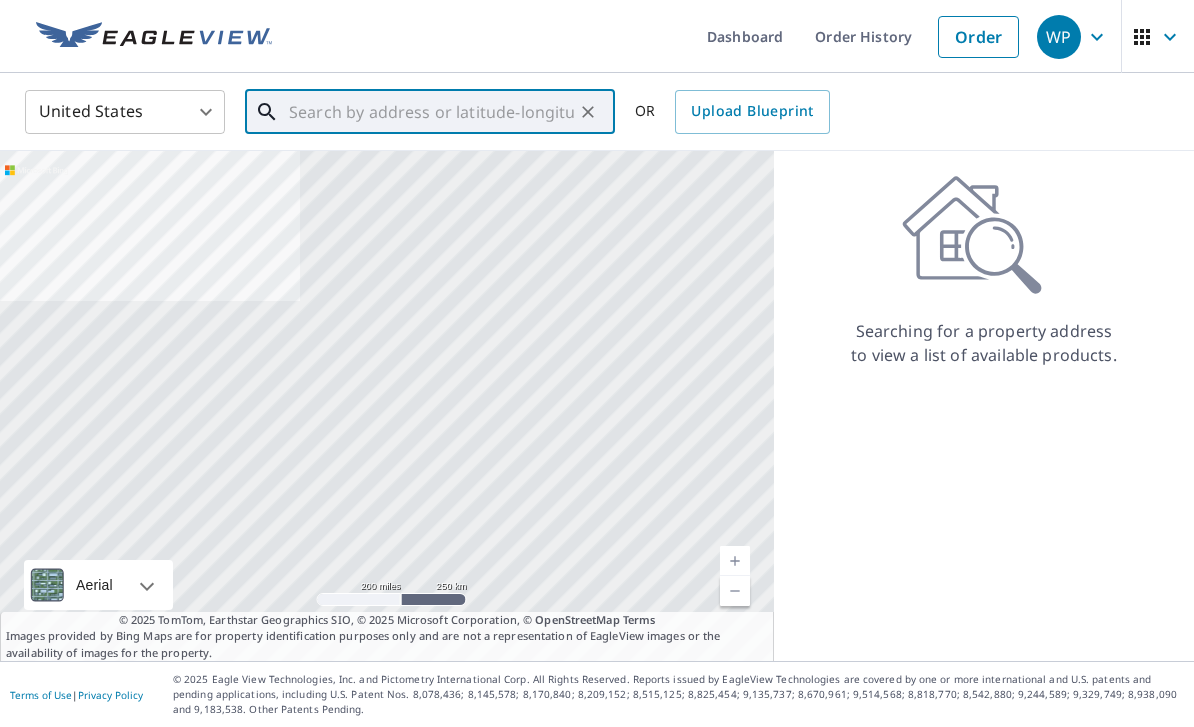 click at bounding box center [431, 112] 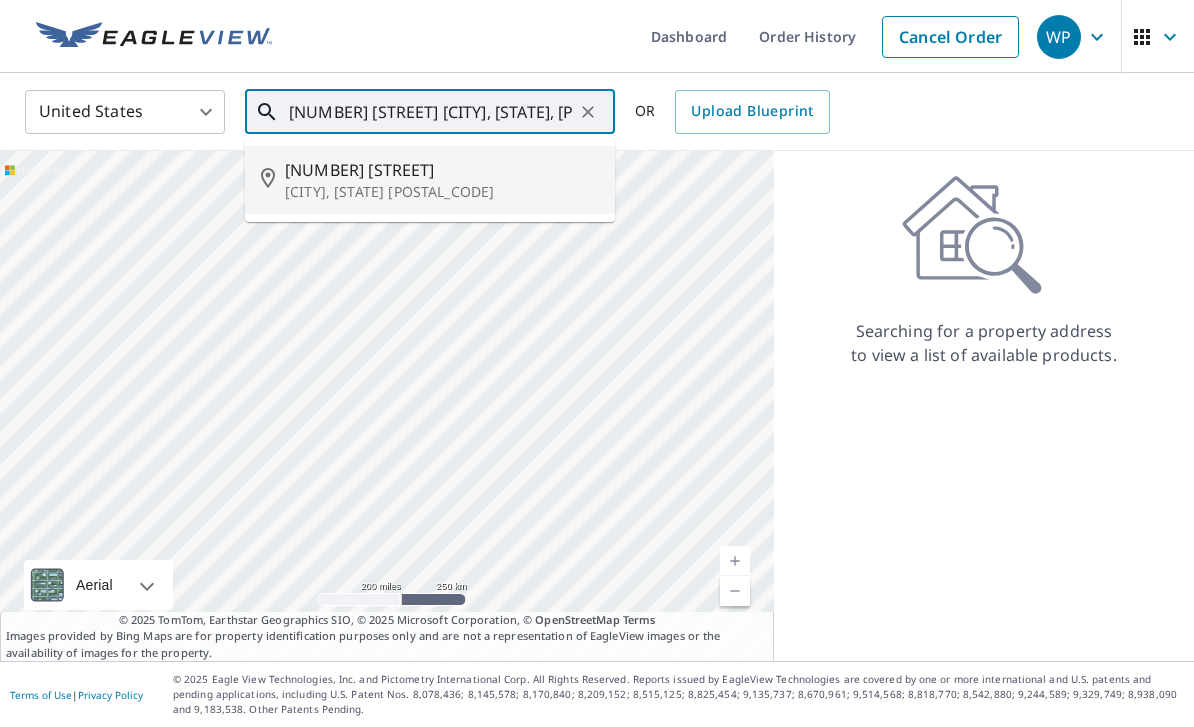 click on "[NUMBER] [STREET]" at bounding box center (442, 170) 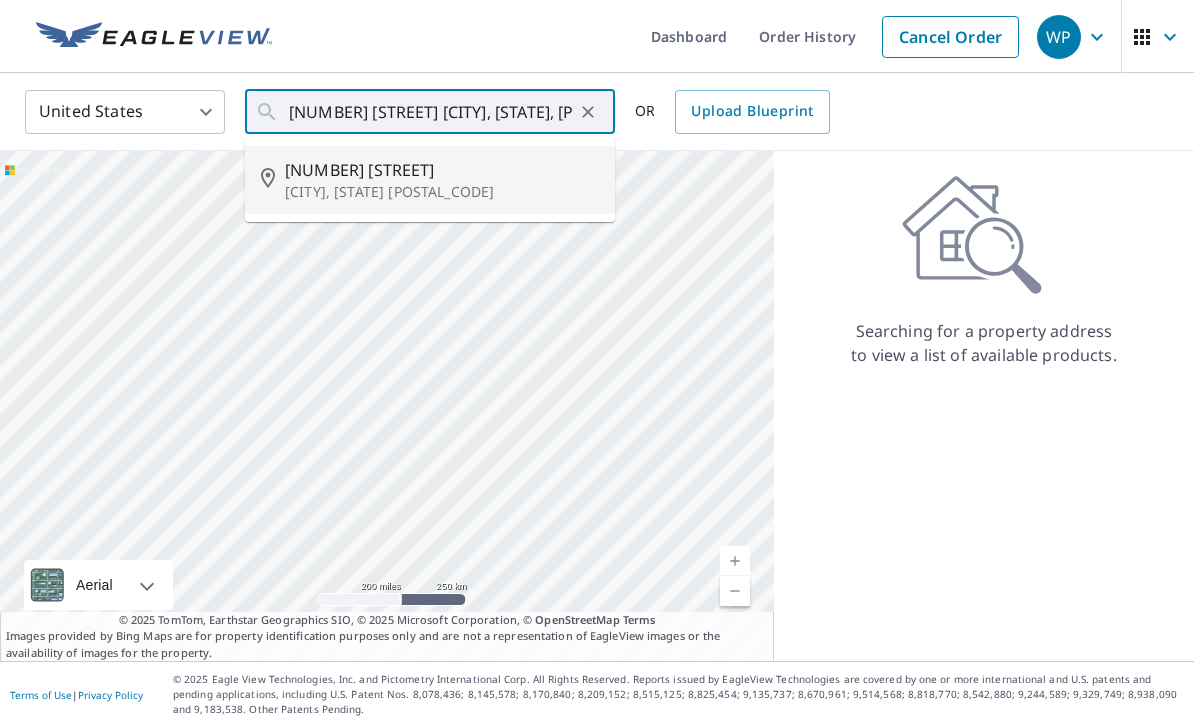type on "[NUMBER] [STREET] [CITY], [STATE] [POSTAL_CODE]" 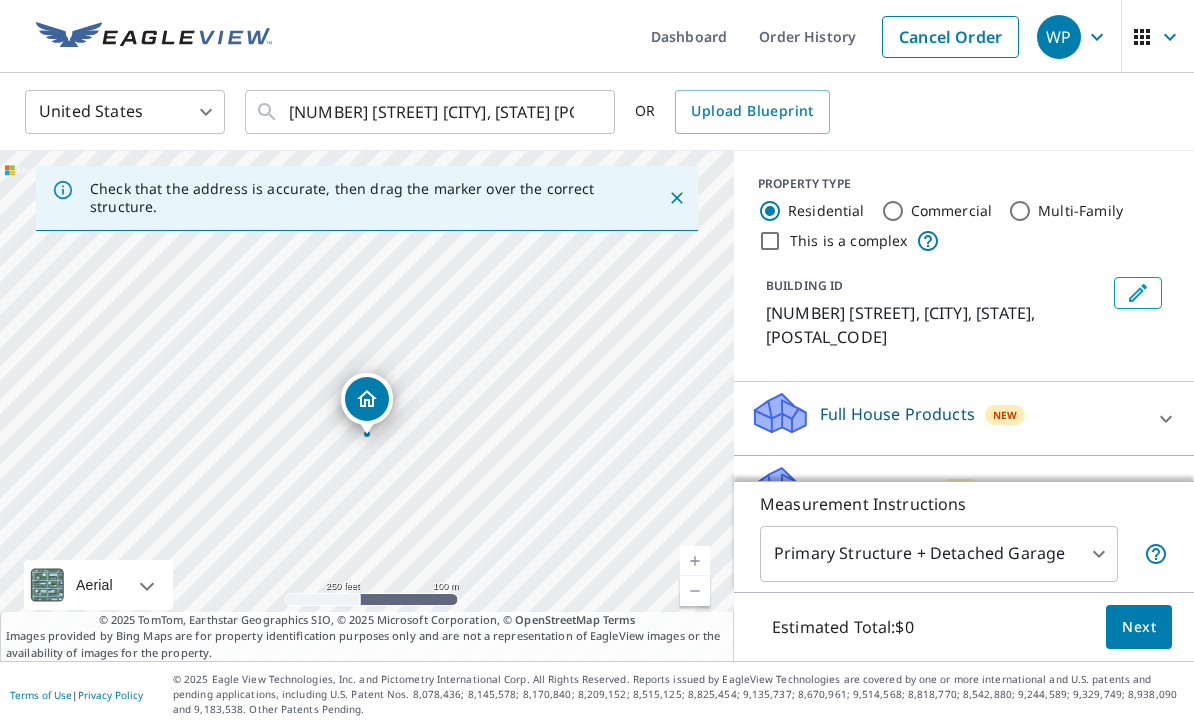click at bounding box center [695, 561] 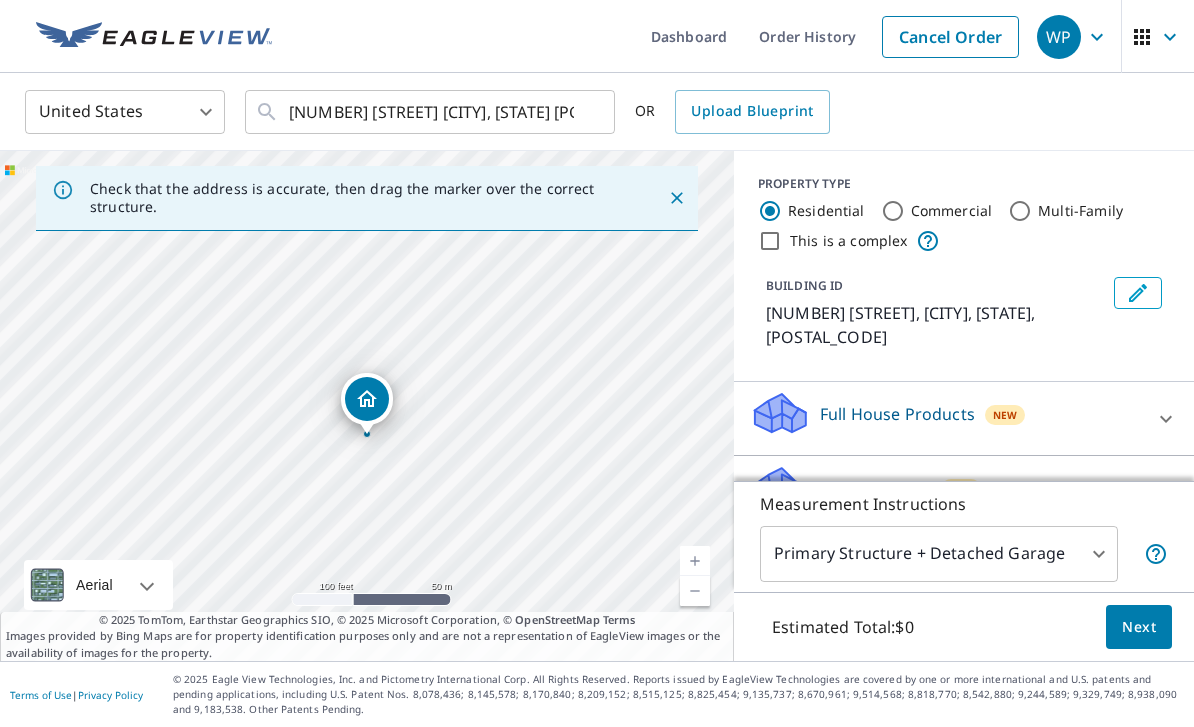 click on "[NUMBER] [STREET] [CITY], [STATE] [POSTAL_CODE]" at bounding box center [367, 406] 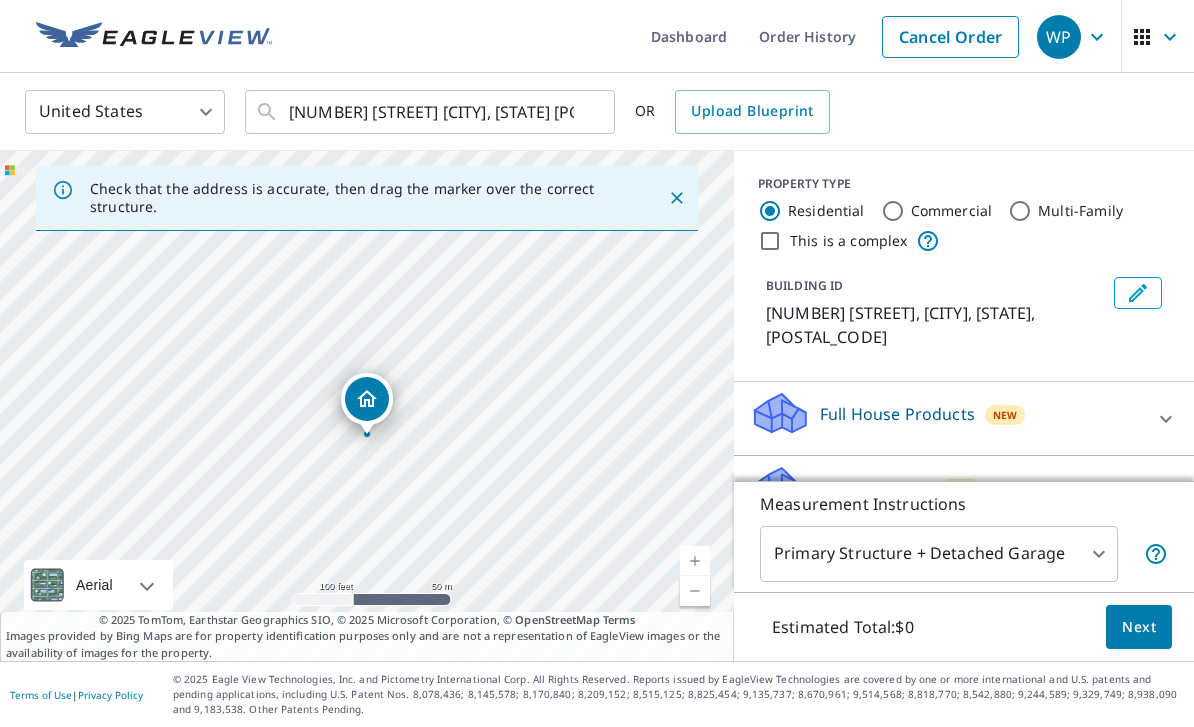 click on "Roof Products New" at bounding box center [946, 492] 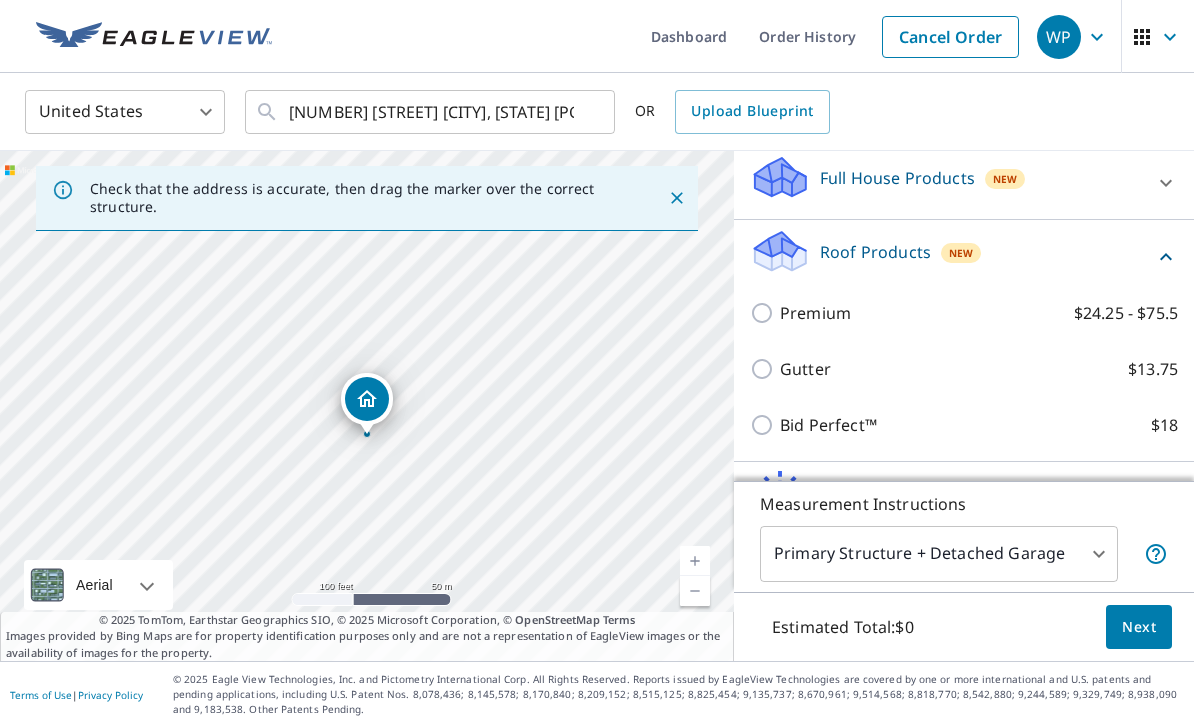 scroll, scrollTop: 245, scrollLeft: 0, axis: vertical 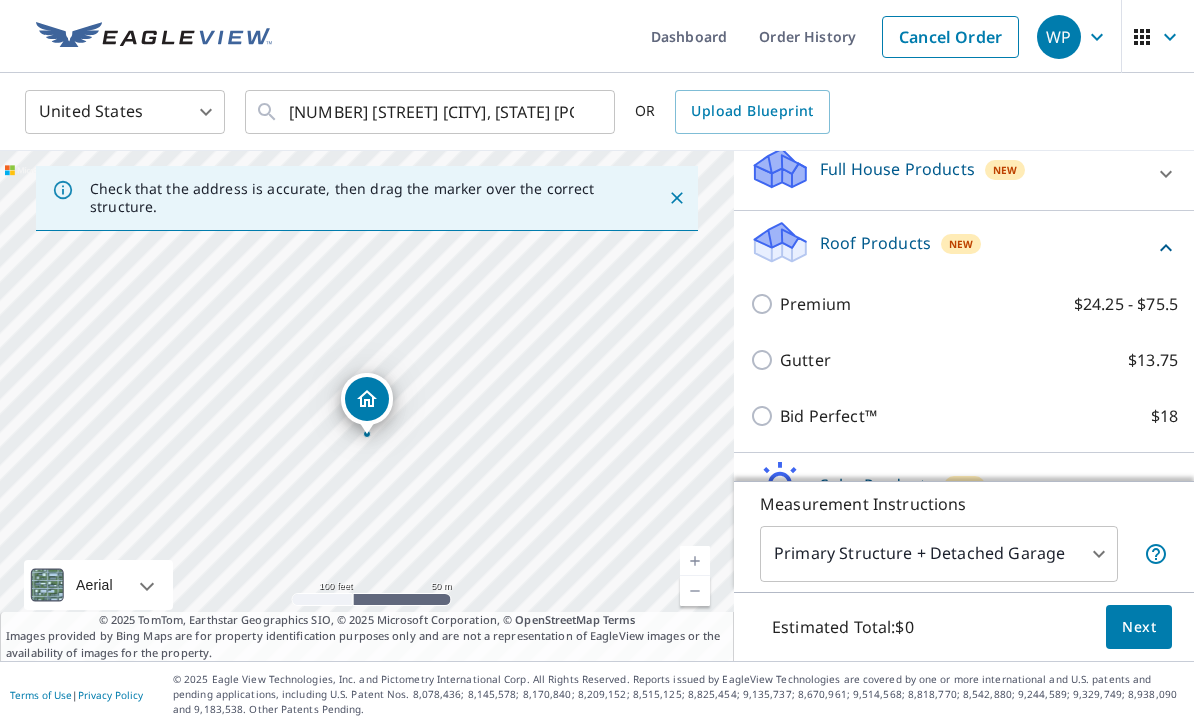 click on "Bid Perfect™ $18" at bounding box center (765, 416) 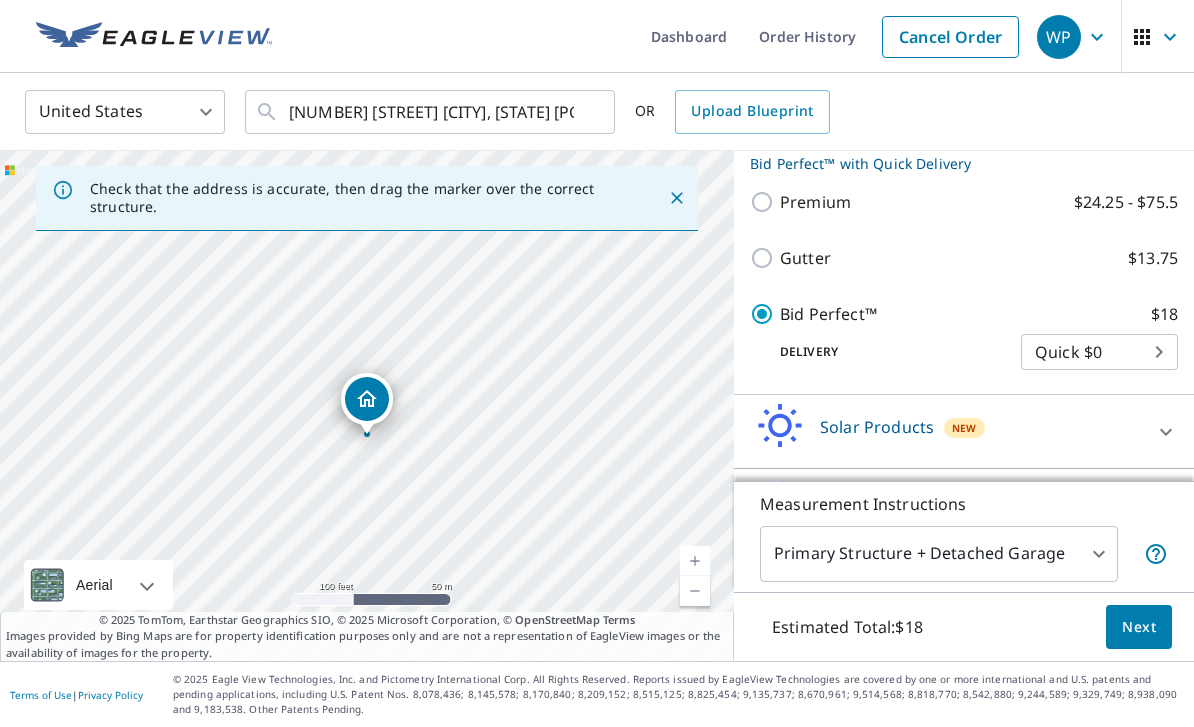 scroll, scrollTop: 366, scrollLeft: 0, axis: vertical 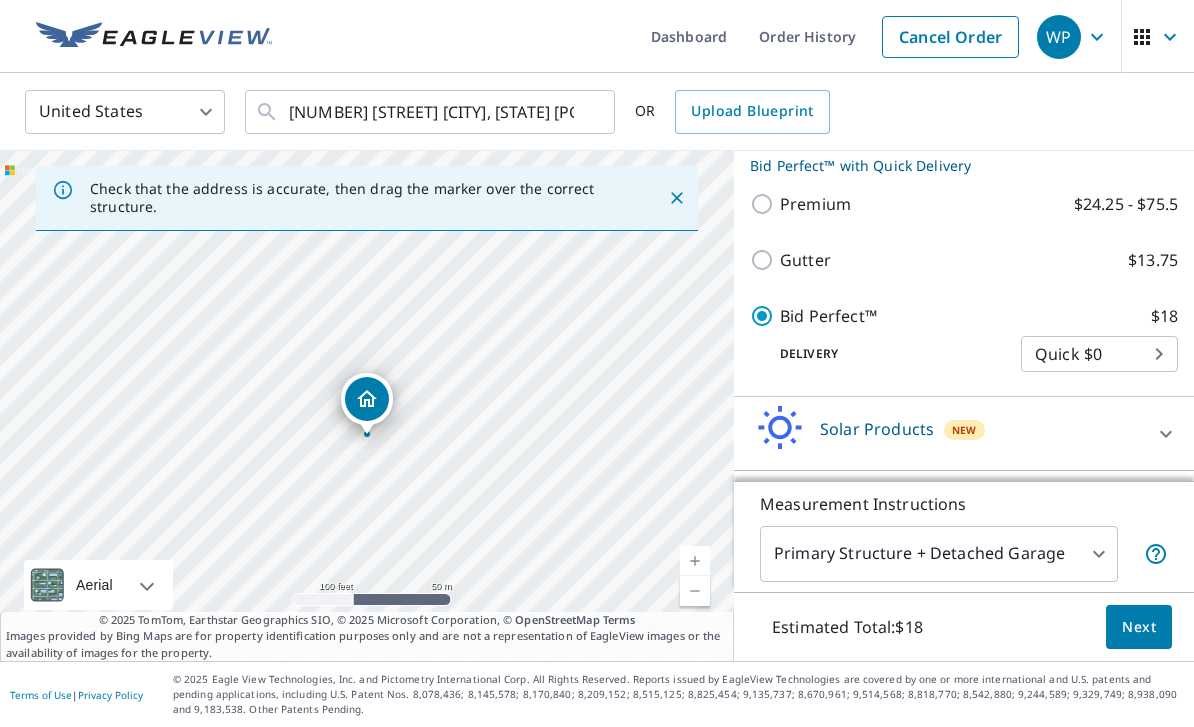 click on "Next" at bounding box center [1139, 627] 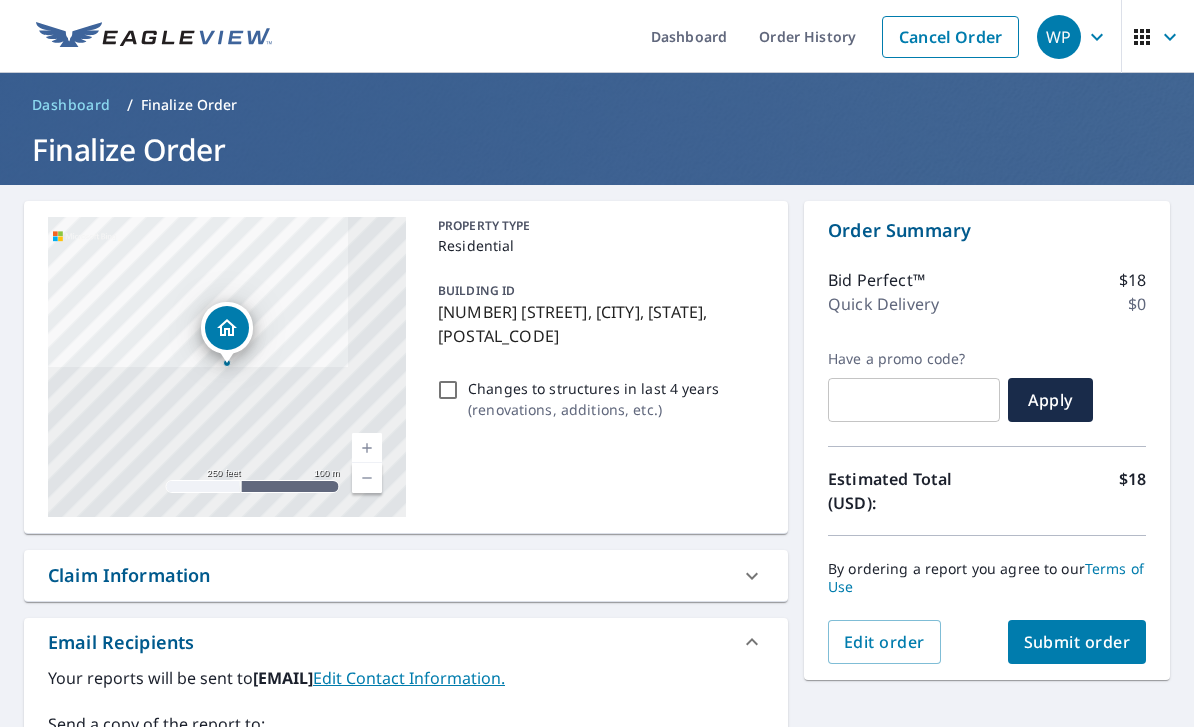 click on "Submit order" at bounding box center [1077, 642] 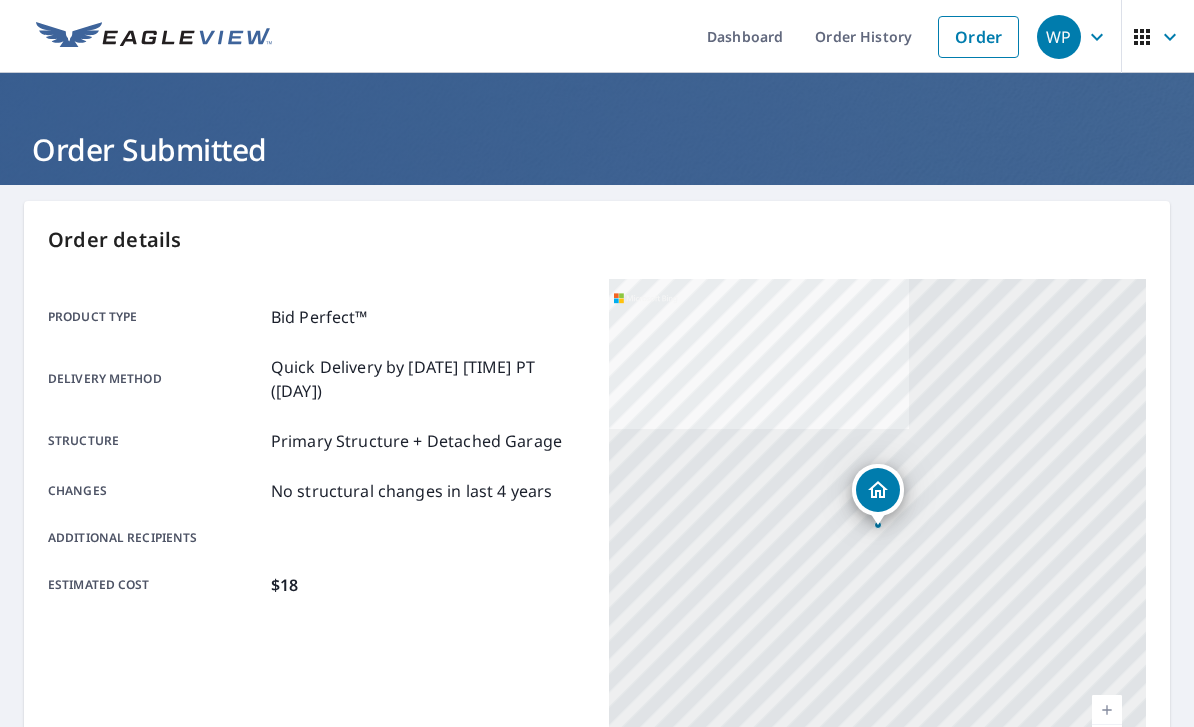 click on "Order" at bounding box center [978, 37] 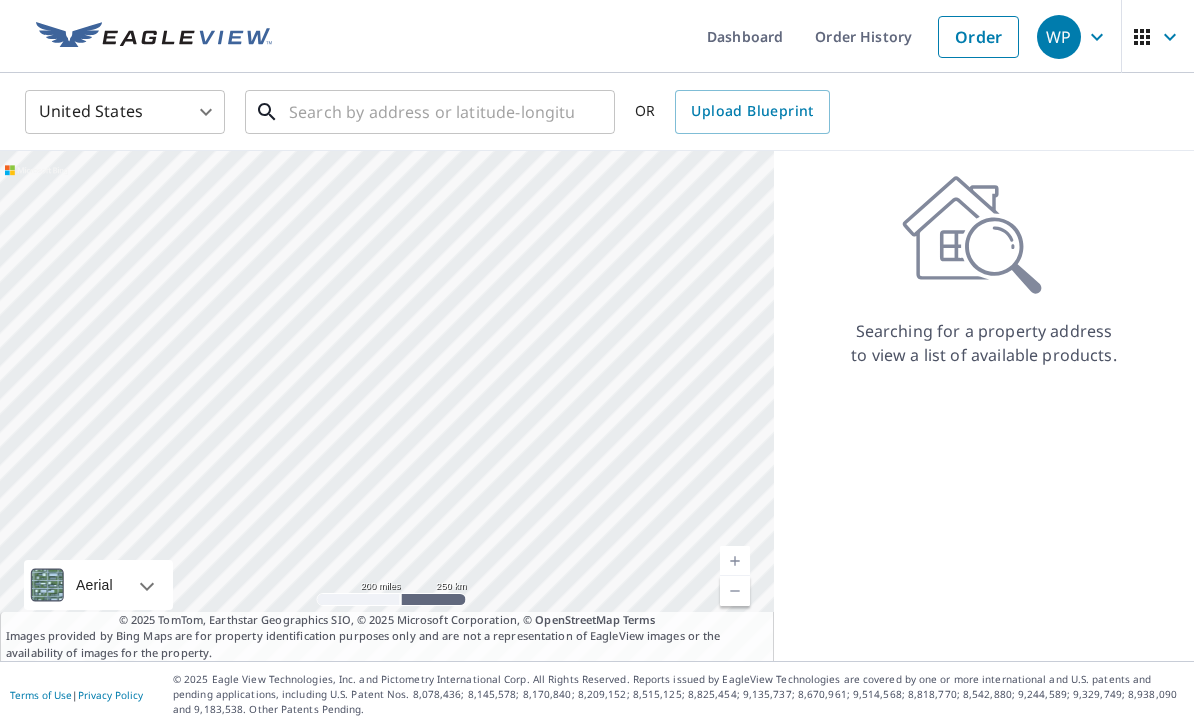 click at bounding box center (431, 112) 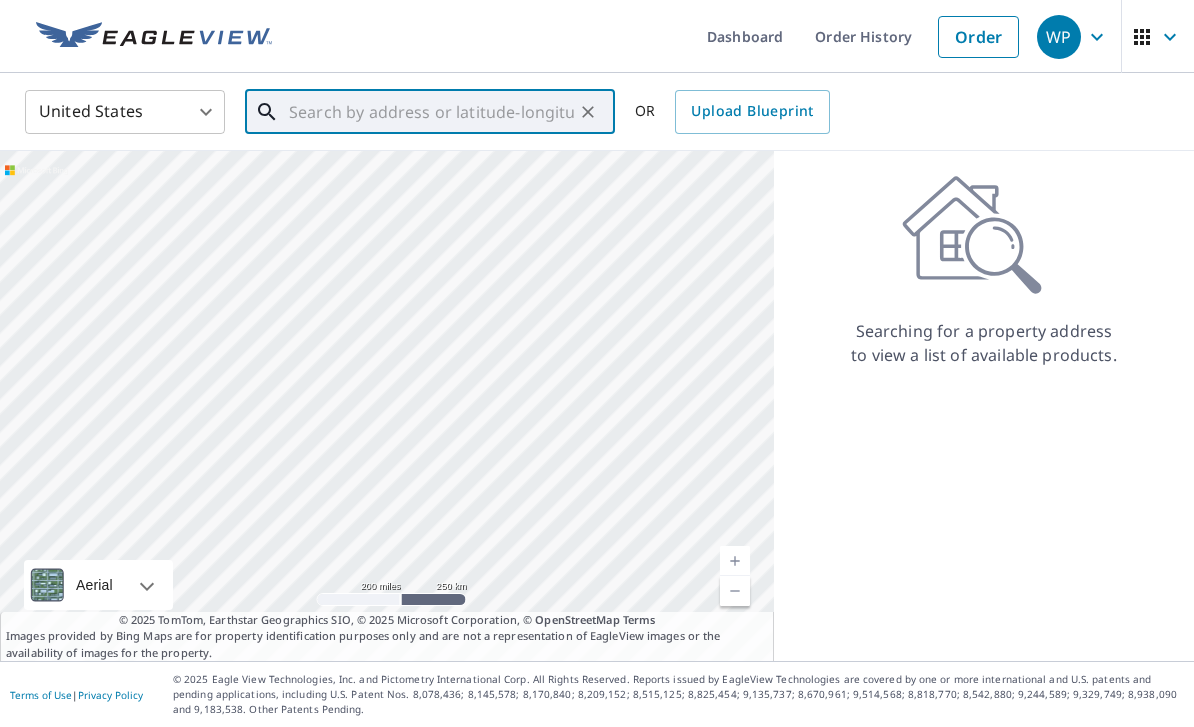 click at bounding box center [431, 112] 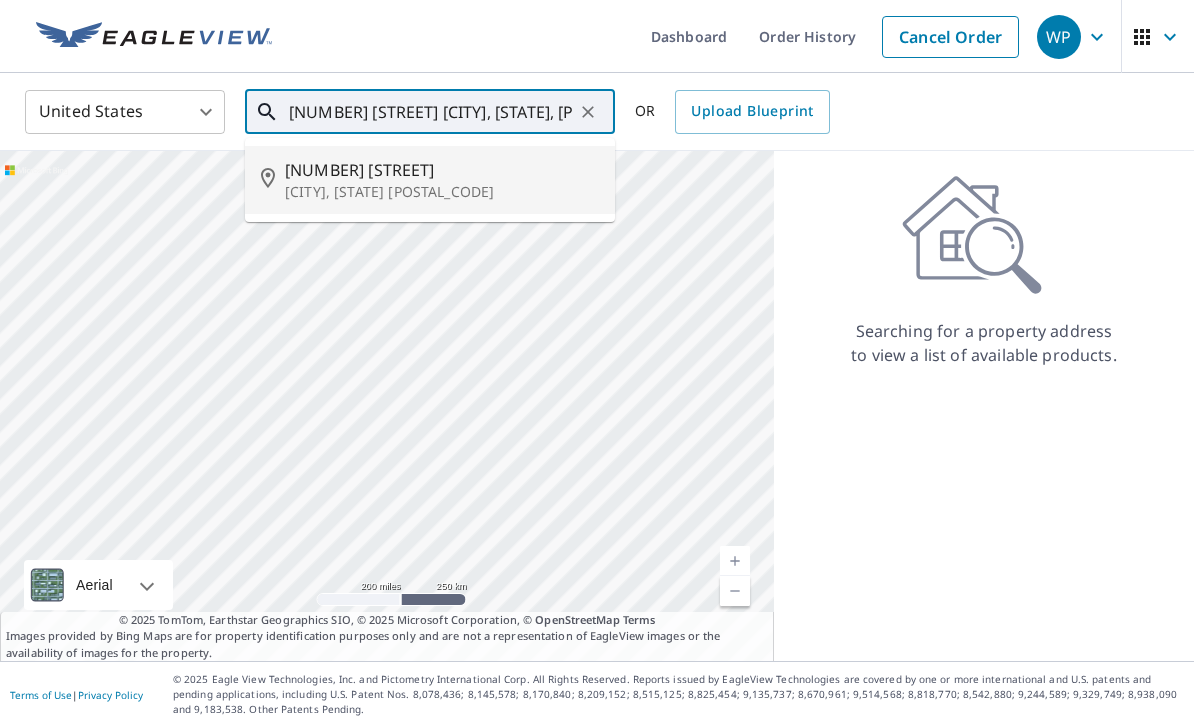 click on "[NUMBER] [STREET]" at bounding box center [442, 170] 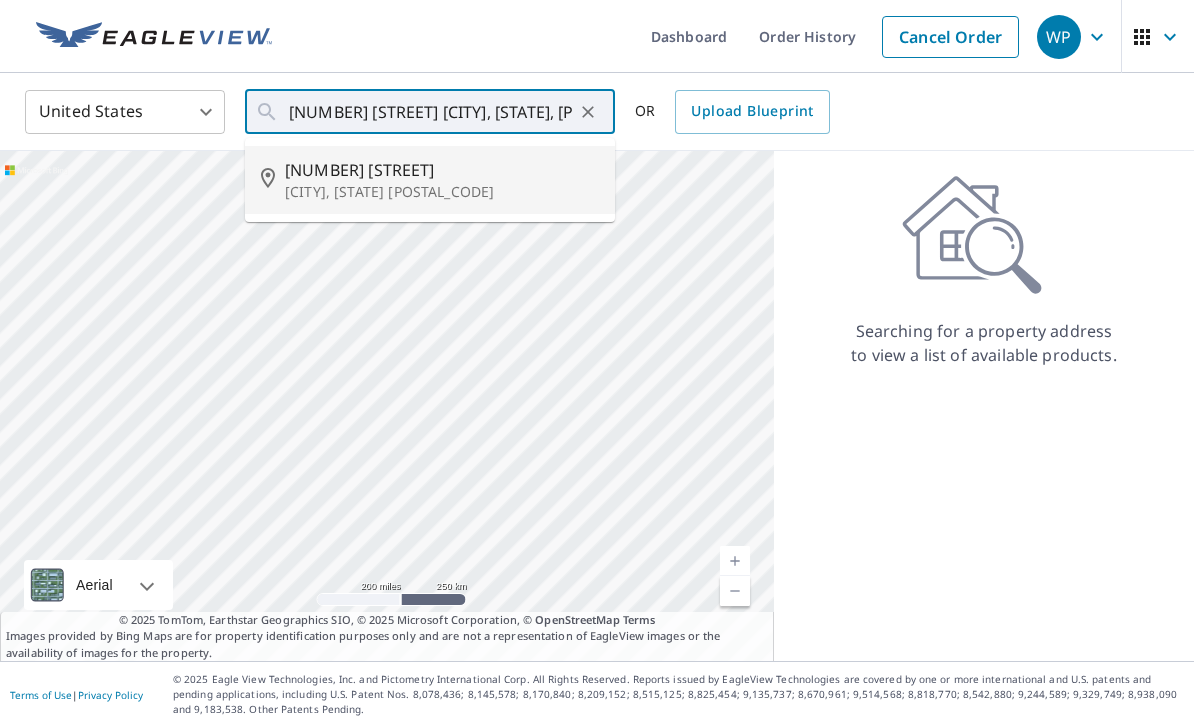 type on "[NUMBER] [STREET] [CITY], [STATE] [POSTAL_CODE]" 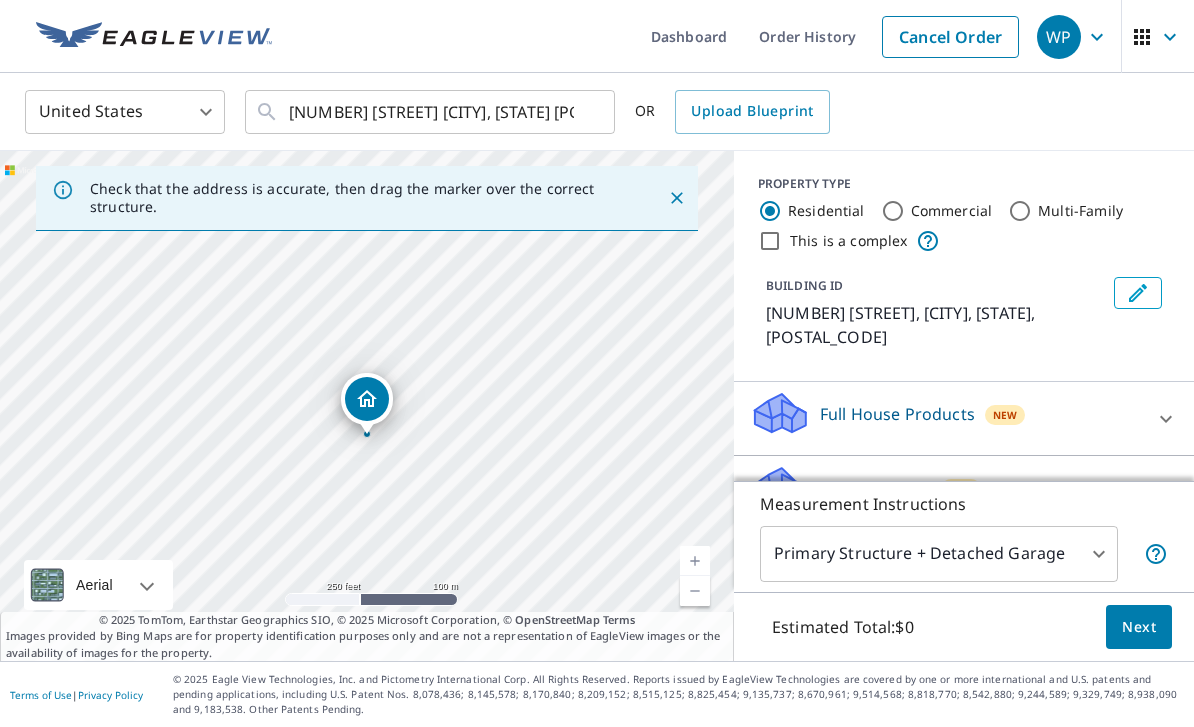 click at bounding box center (695, 561) 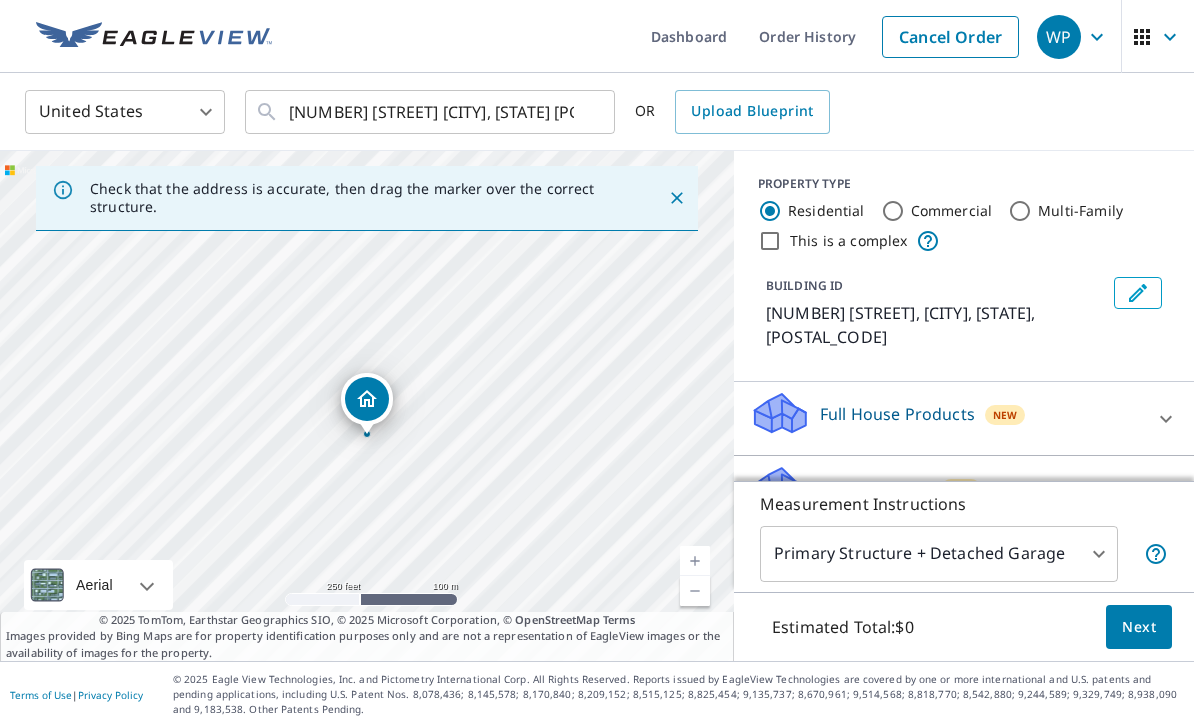 click at bounding box center [695, 561] 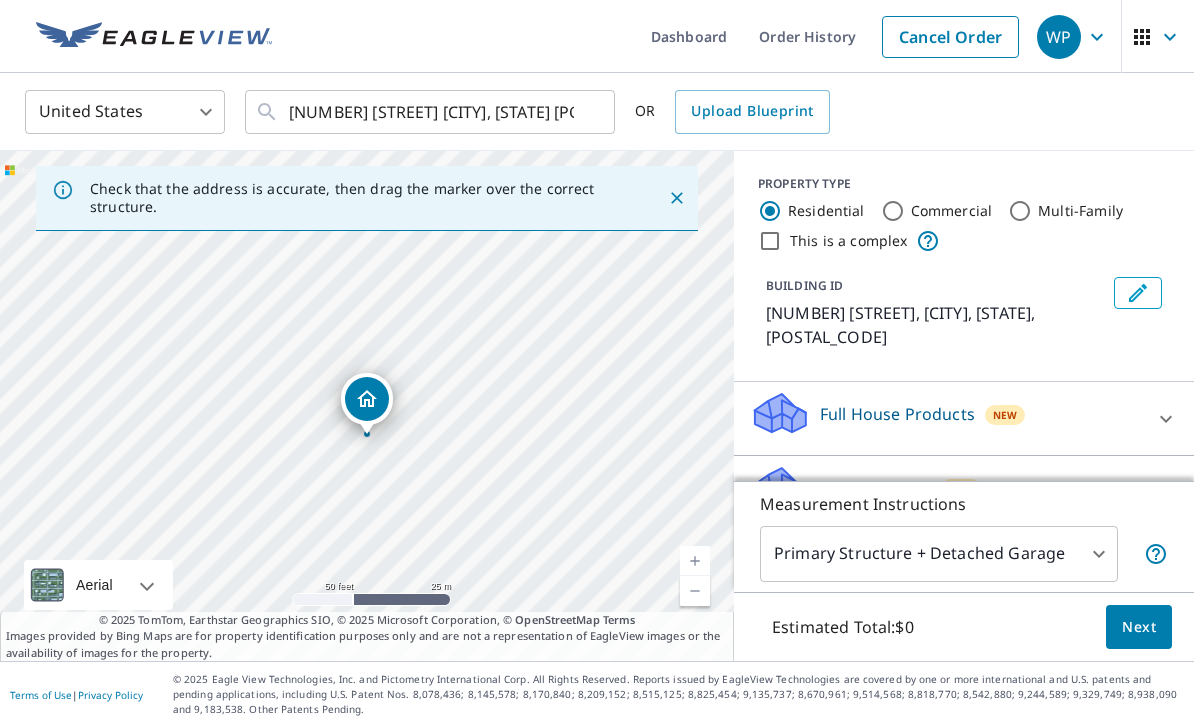click on "New" at bounding box center (961, 489) 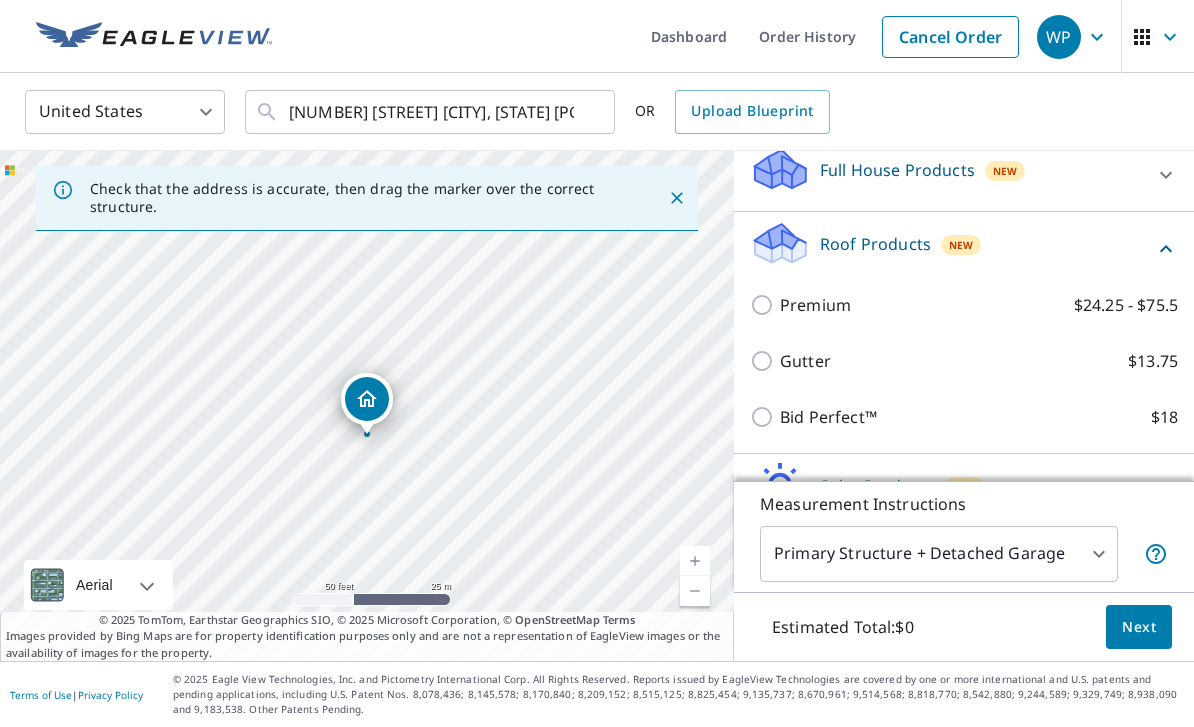 scroll, scrollTop: 269, scrollLeft: 0, axis: vertical 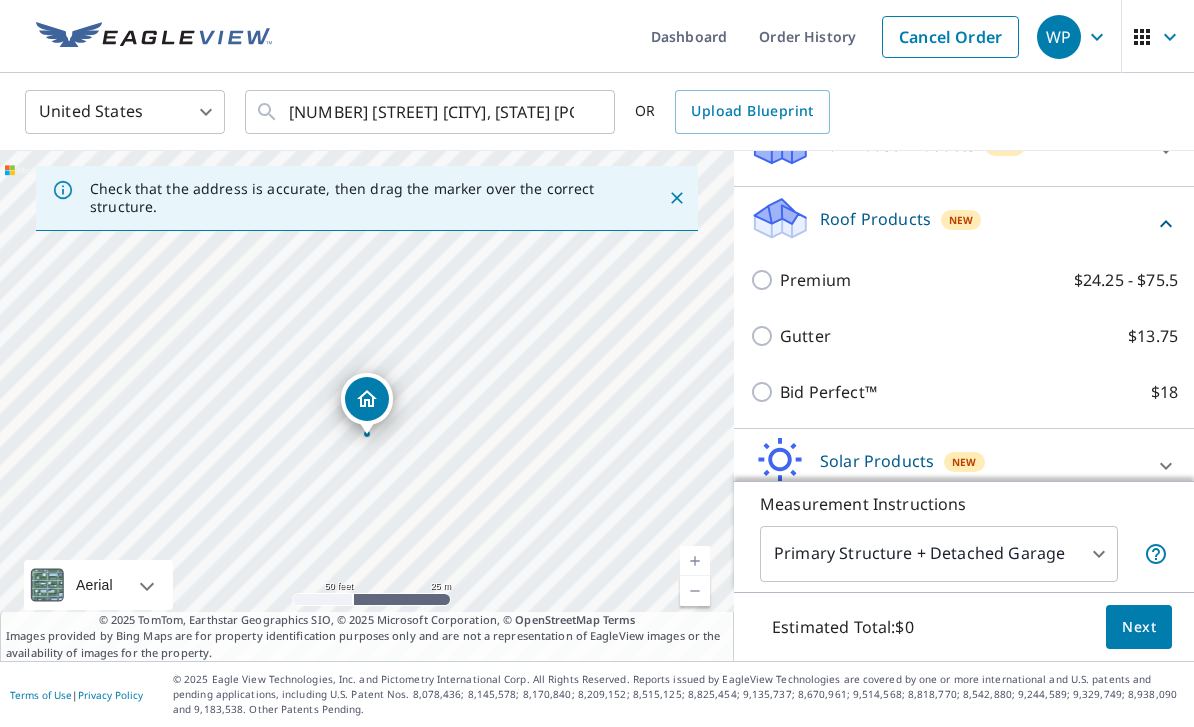 click on "Bid Perfect™ $18" at bounding box center [765, 392] 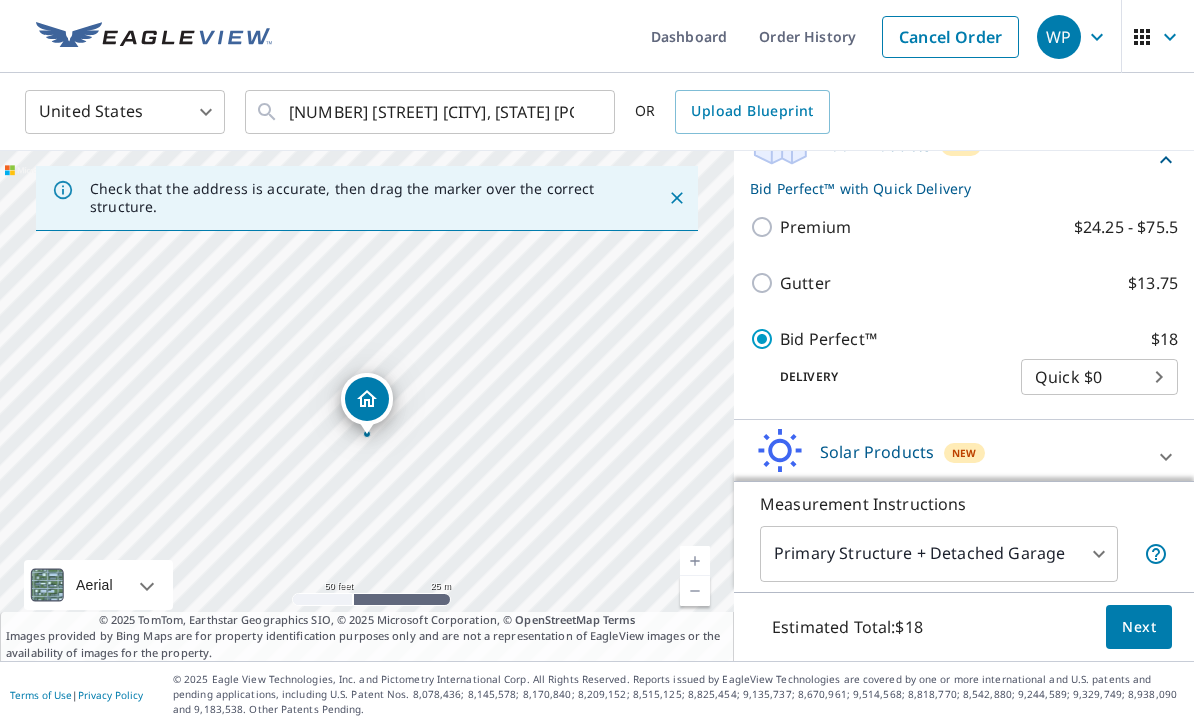 scroll, scrollTop: 342, scrollLeft: 0, axis: vertical 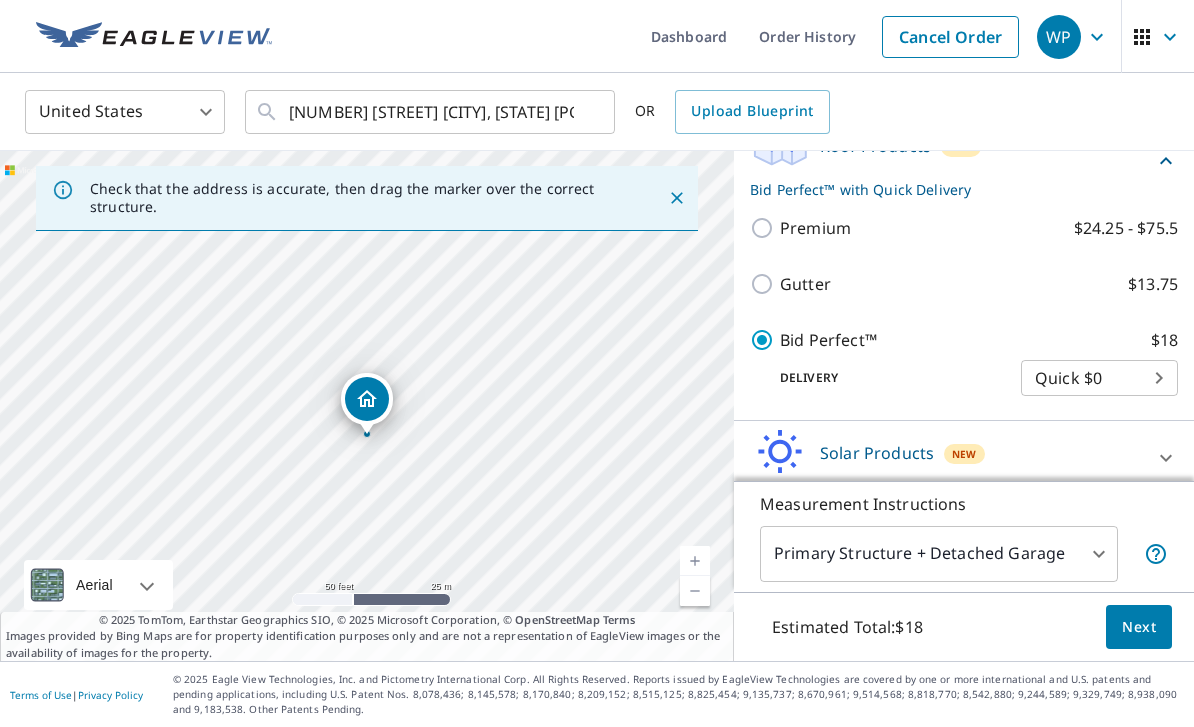 click on "Next" at bounding box center (1139, 627) 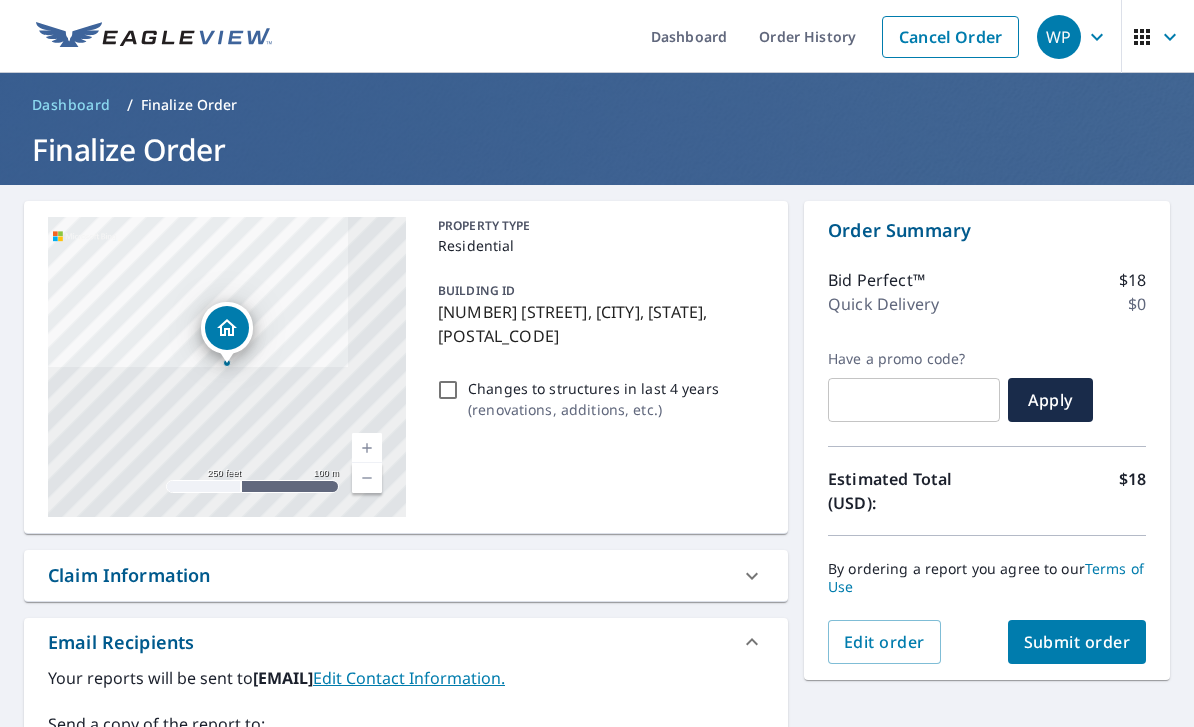 click on "Submit order" at bounding box center [1077, 642] 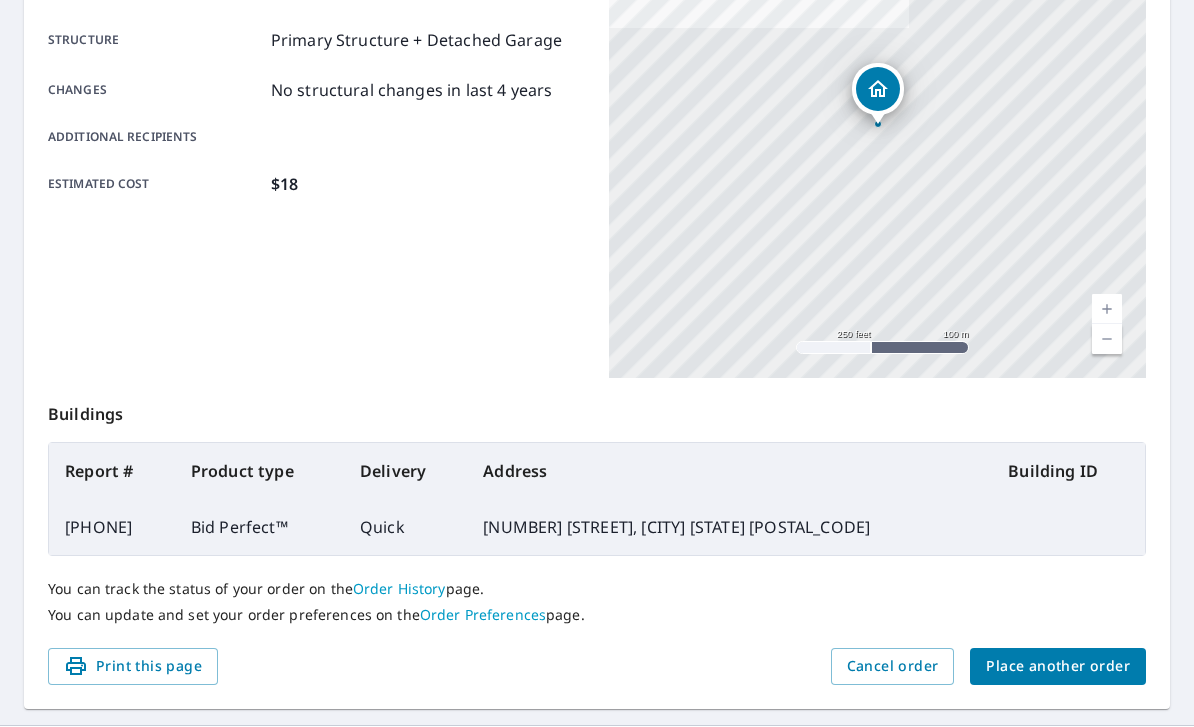 scroll, scrollTop: 400, scrollLeft: 0, axis: vertical 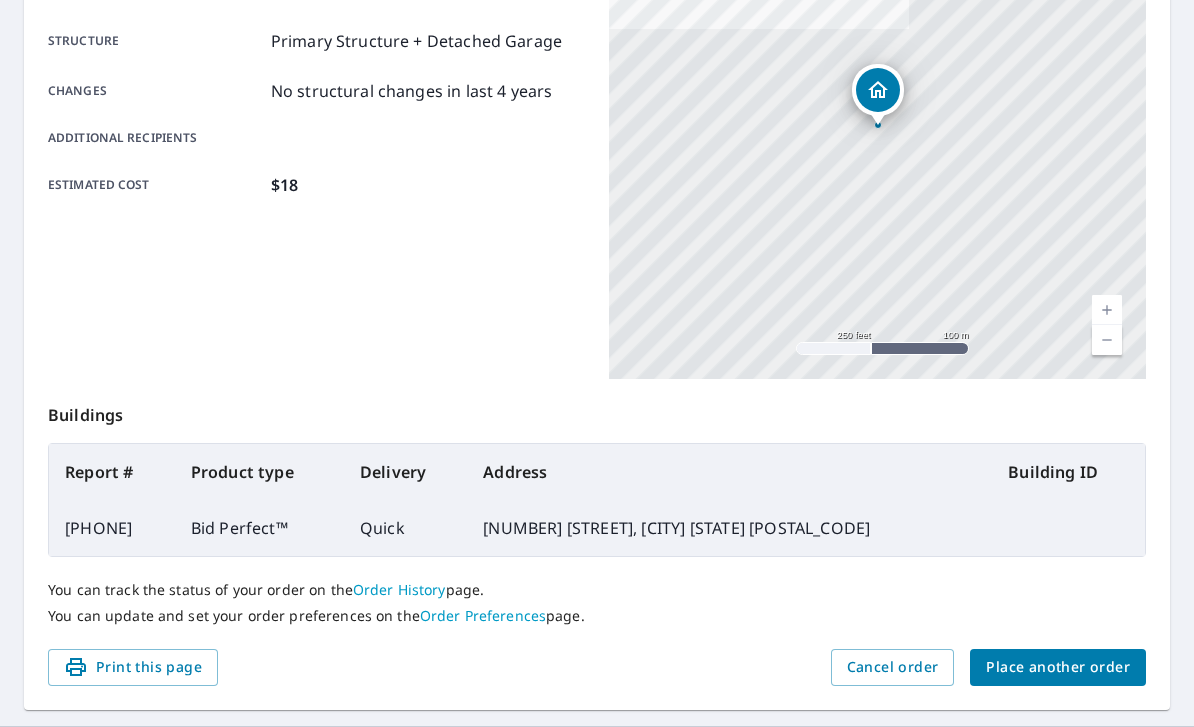click on "Place another order" at bounding box center (1058, 667) 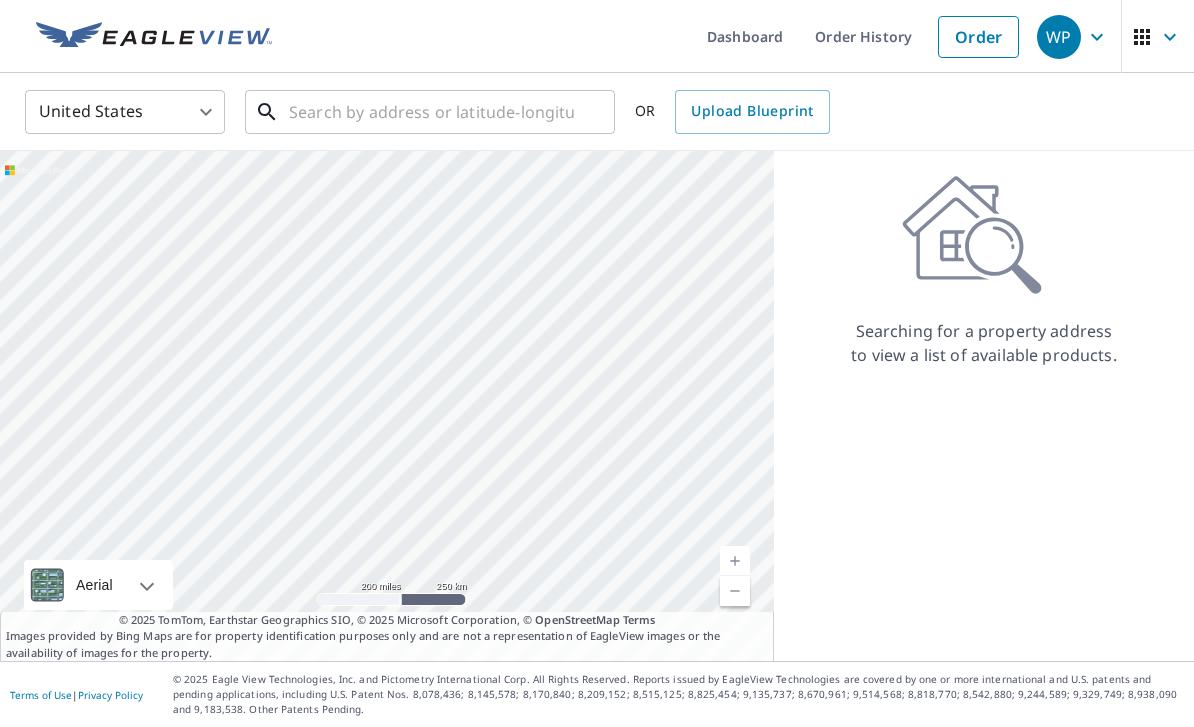 click at bounding box center [431, 112] 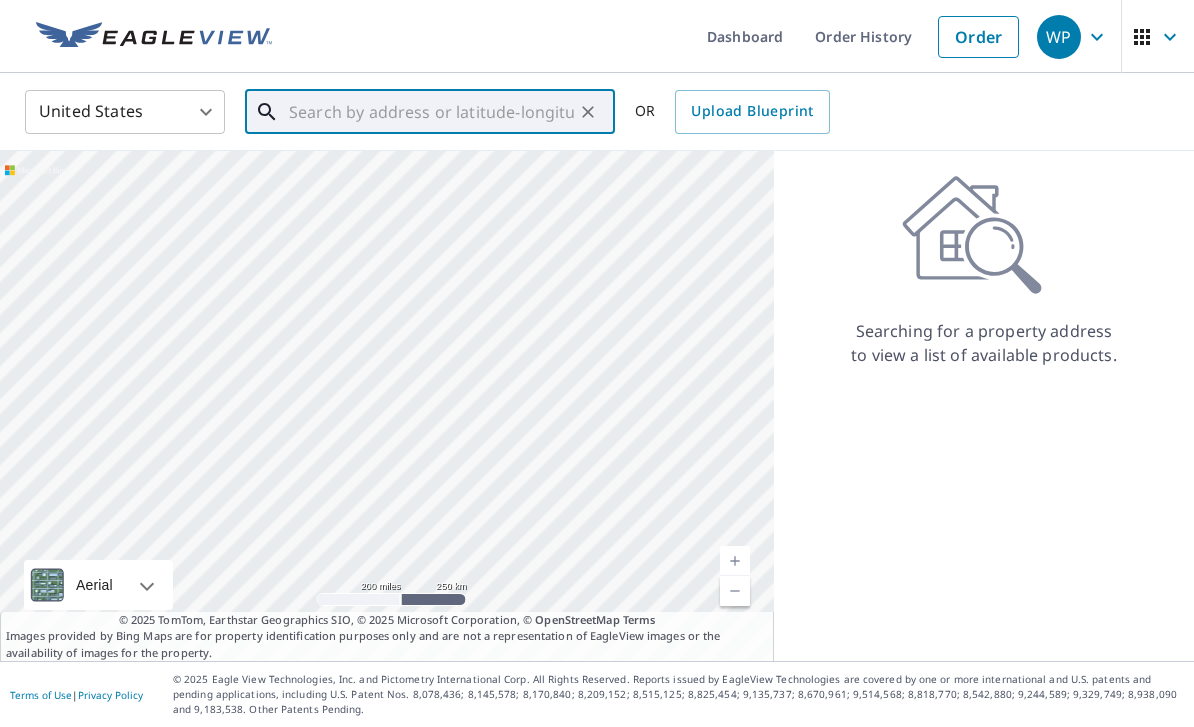 click at bounding box center [431, 112] 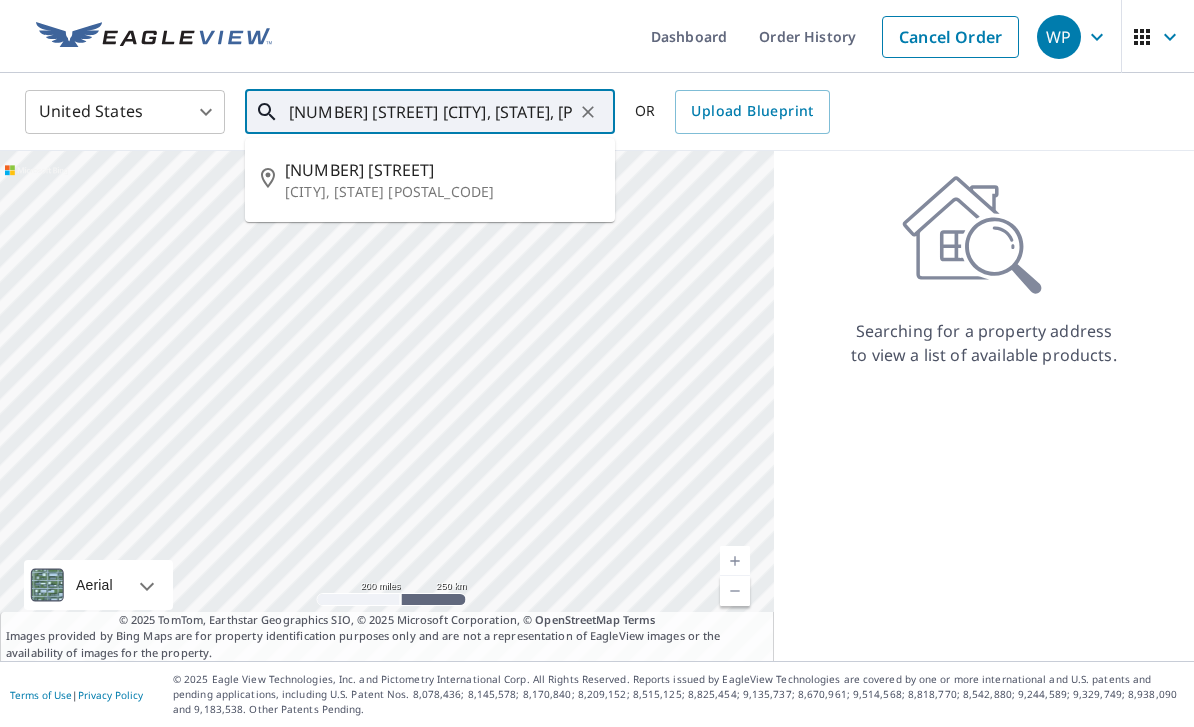 click on "[NUMBER] [STREET]" at bounding box center [442, 170] 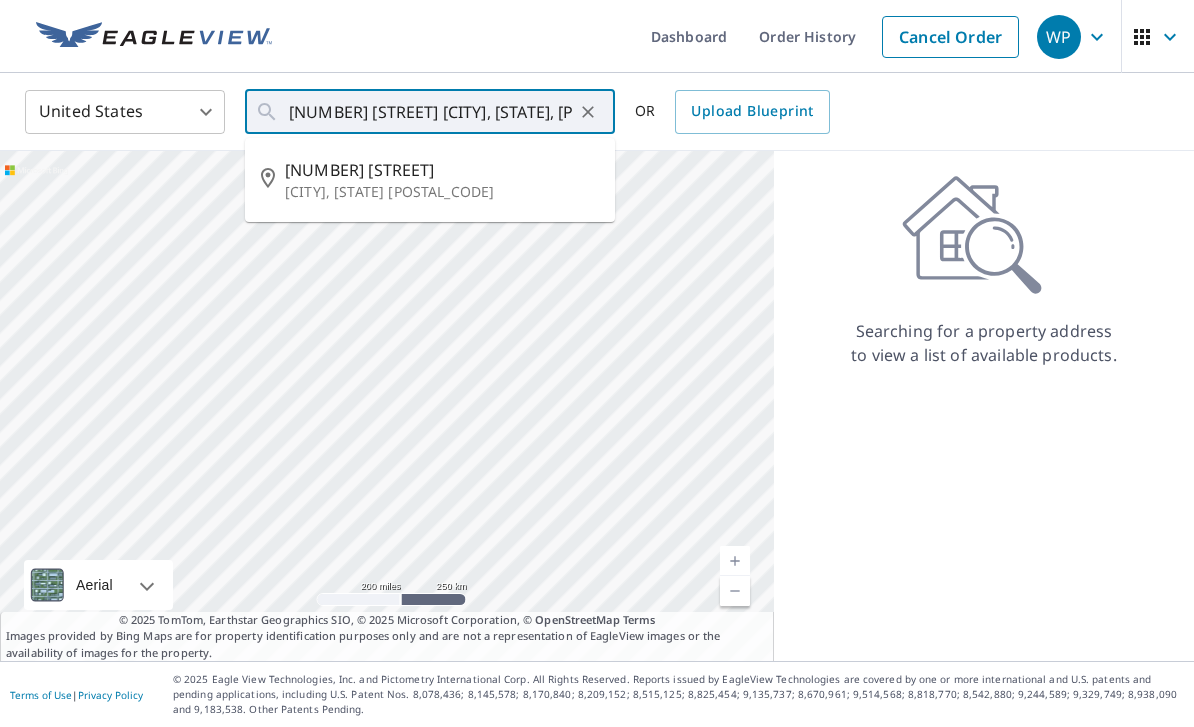 type on "[NUMBER] [STREET] [CITY], [STATE] [POSTAL_CODE]" 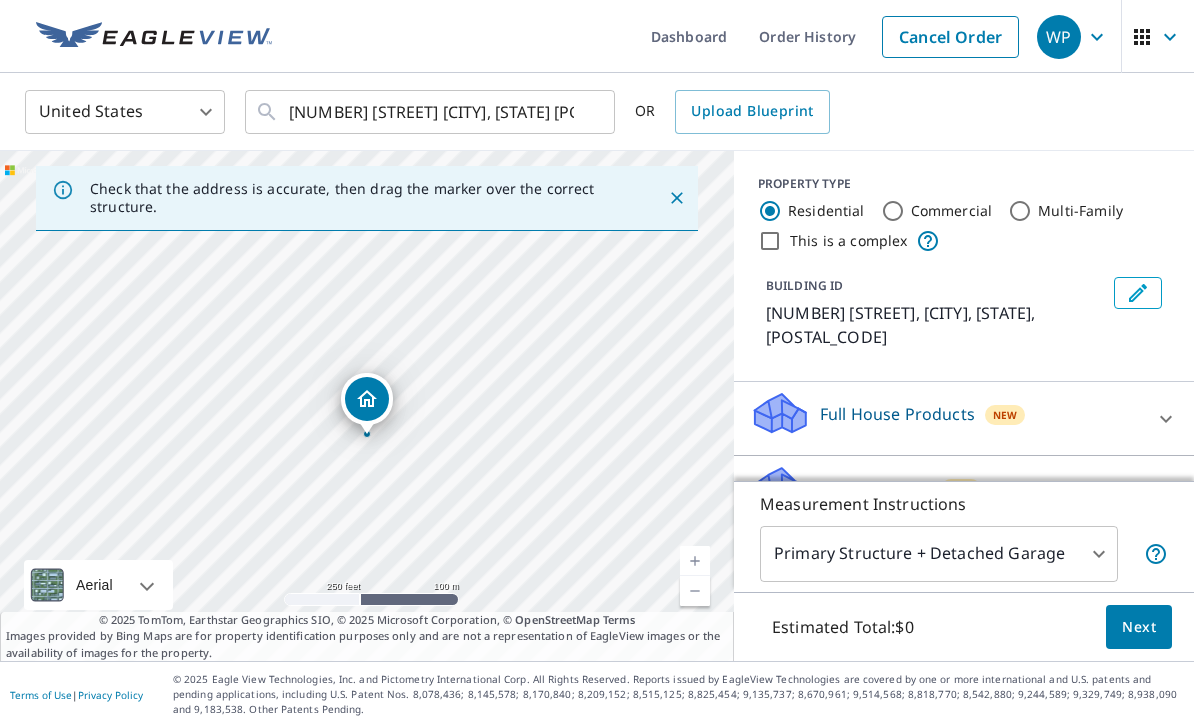 click at bounding box center [695, 561] 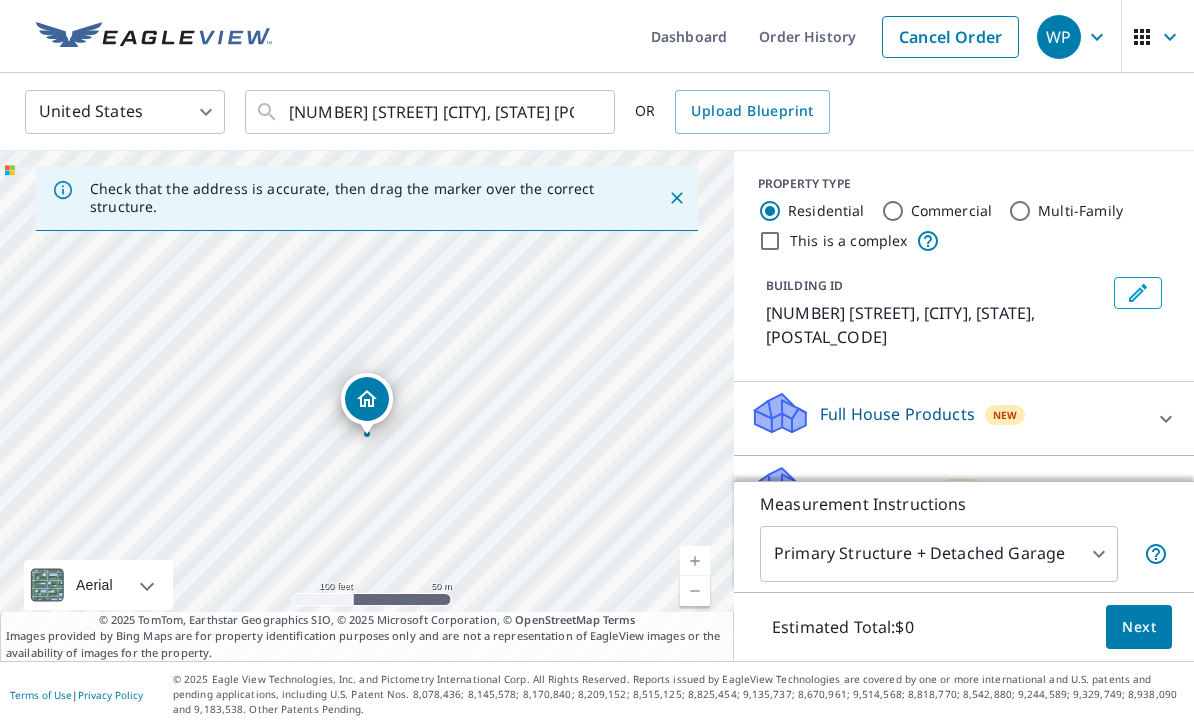click on "[NUMBER] [STREET] [CITY], [STATE] [POSTAL_CODE]" at bounding box center [367, 406] 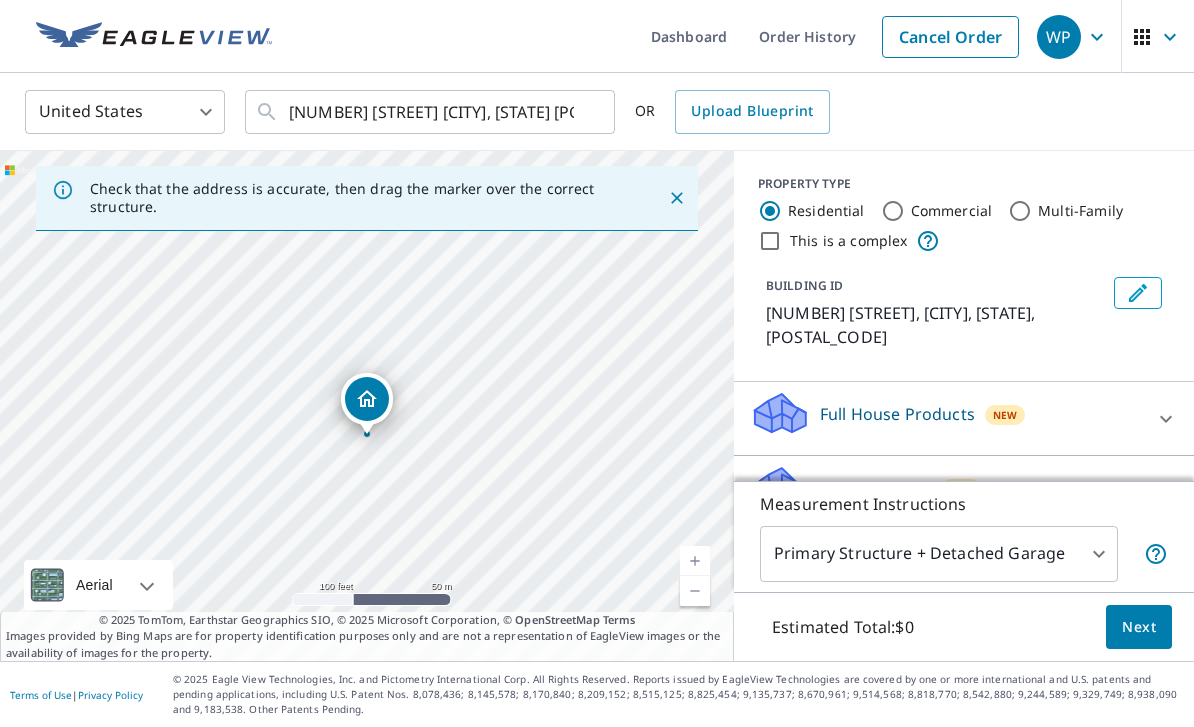 click at bounding box center (695, 561) 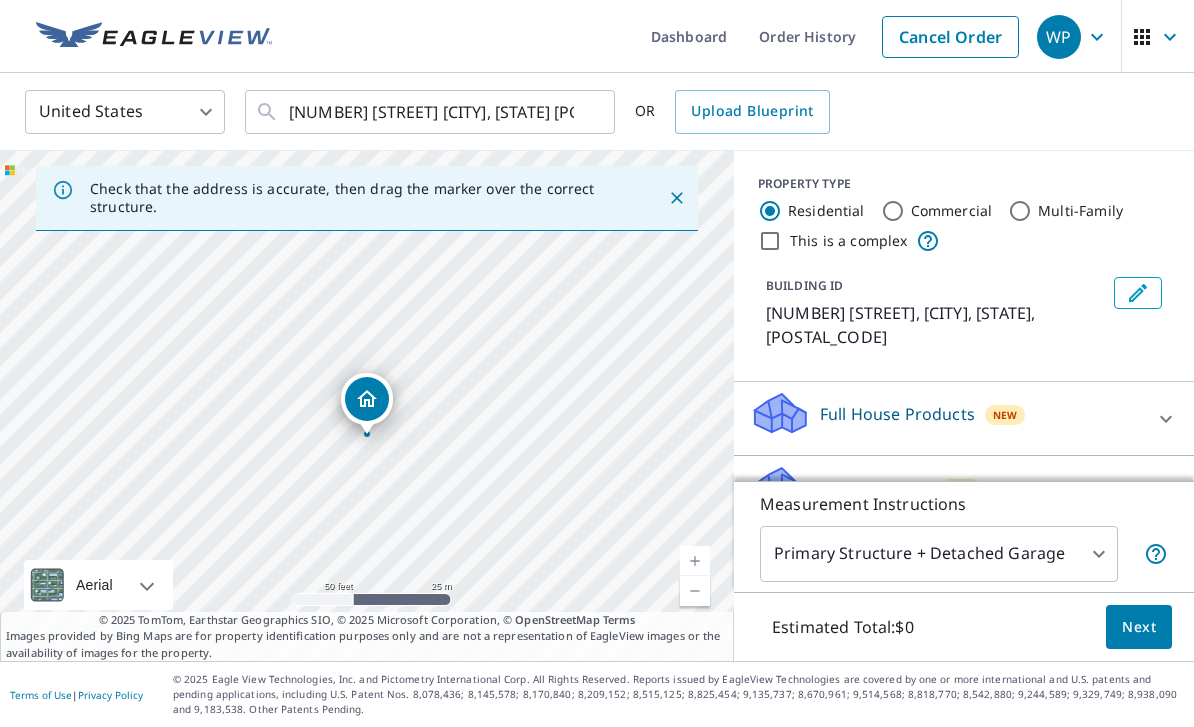 click on "Roof Products New" at bounding box center [946, 492] 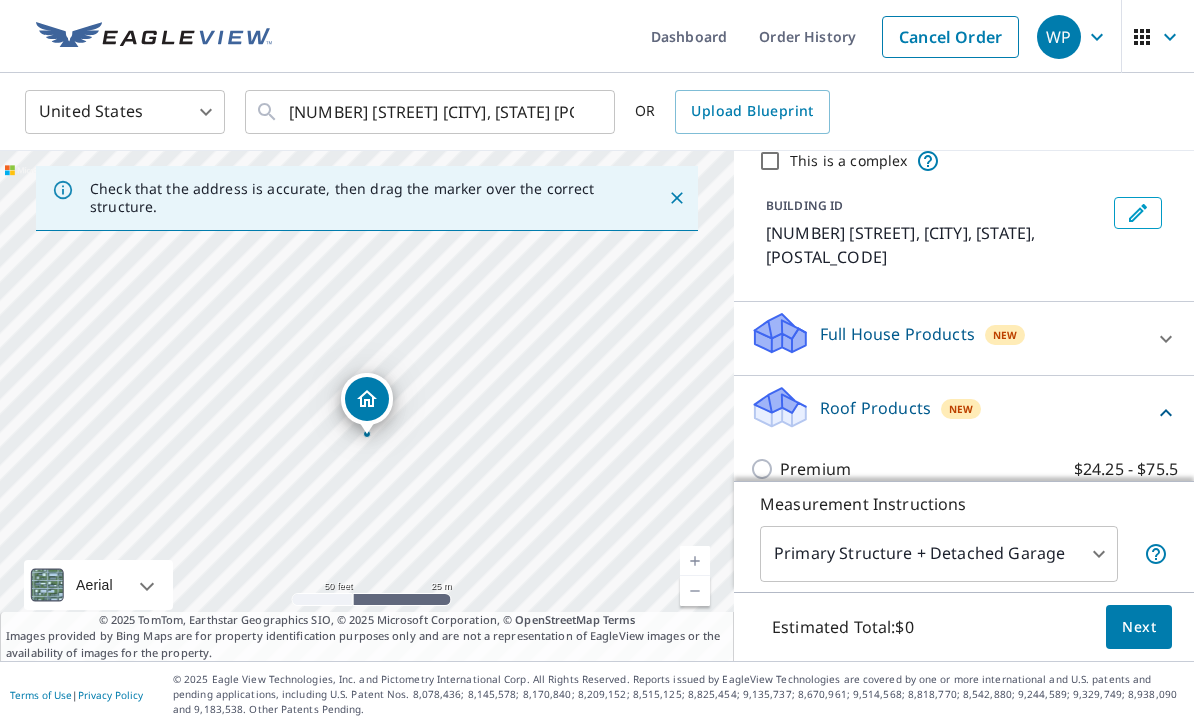 scroll, scrollTop: 193, scrollLeft: 0, axis: vertical 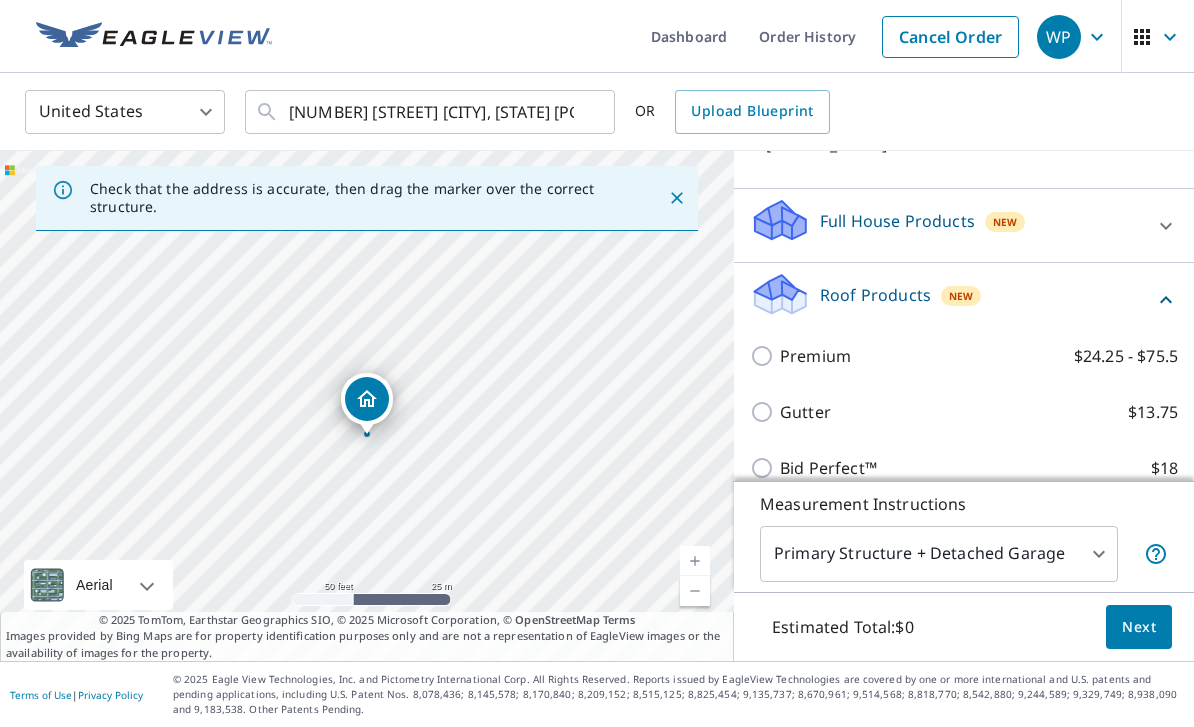 click on "[NUMBER] [STREET] [CITY], [STATE] [POSTAL_CODE]" at bounding box center [367, 406] 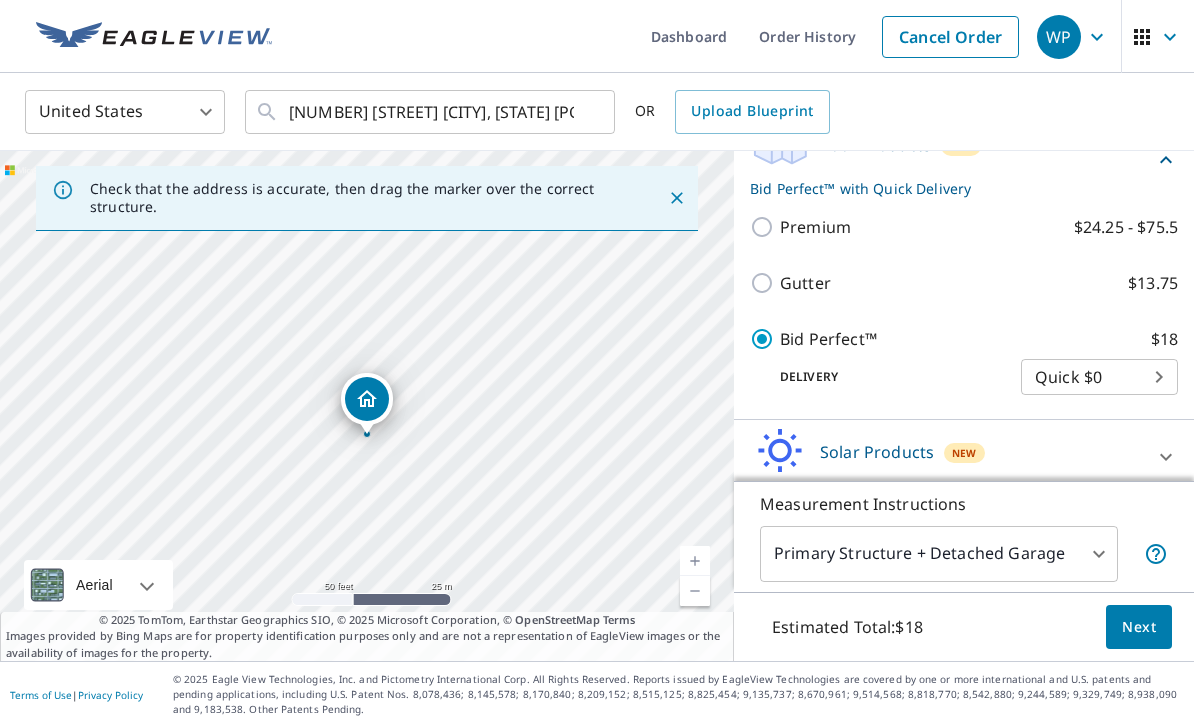 scroll, scrollTop: 342, scrollLeft: 0, axis: vertical 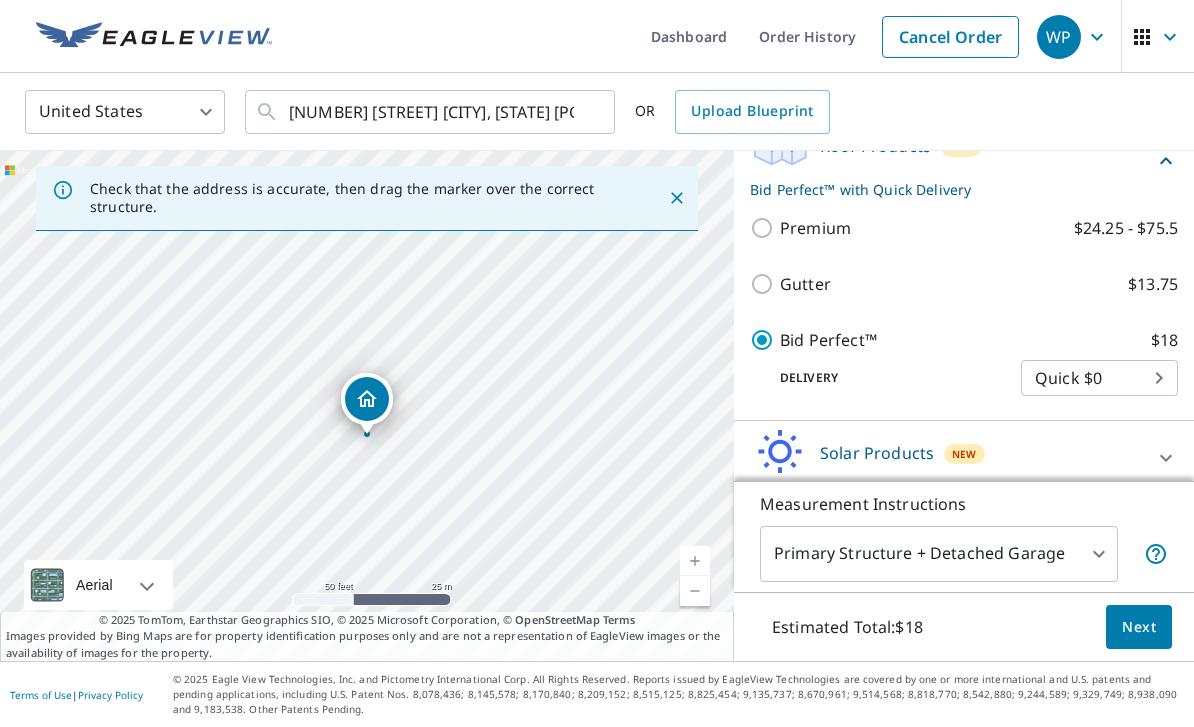click on "Next" at bounding box center [1139, 627] 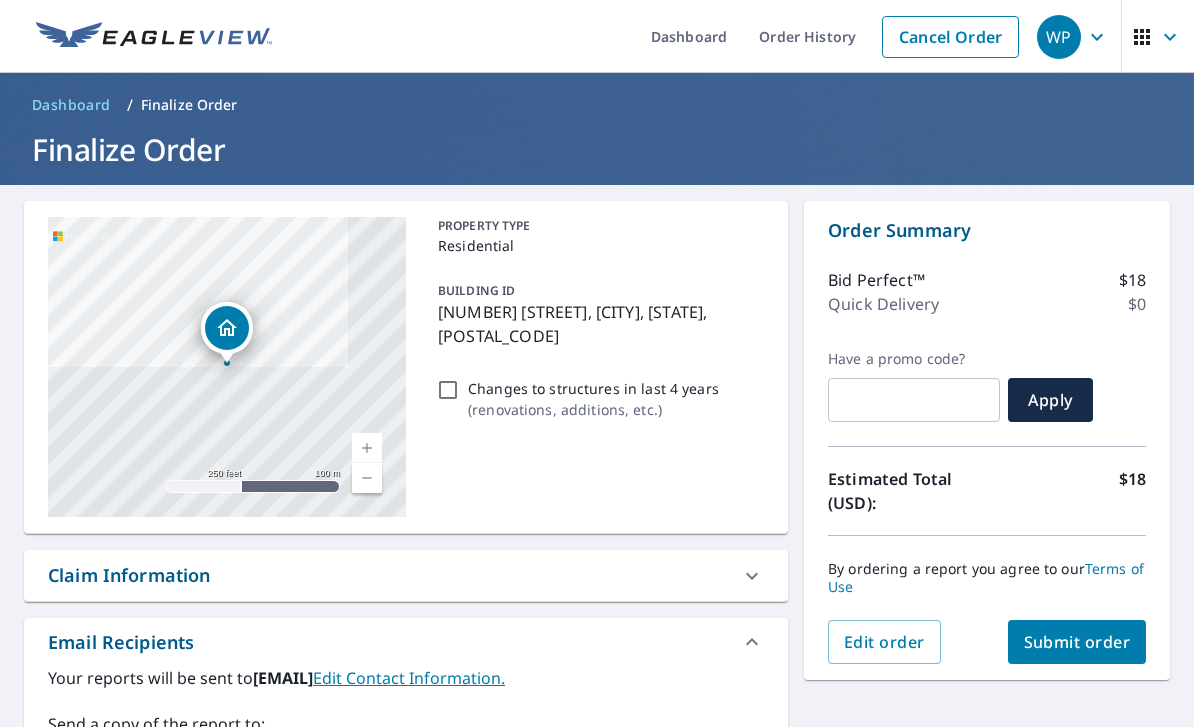 click on "Submit order" at bounding box center [1077, 642] 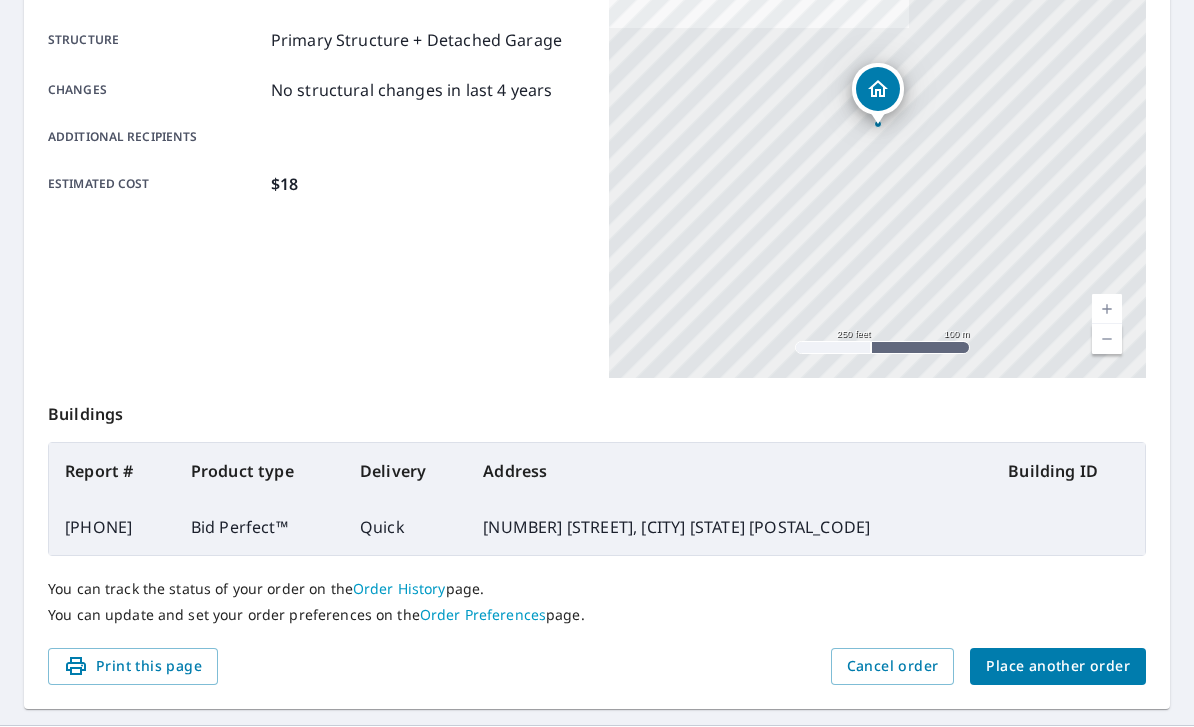 scroll, scrollTop: 400, scrollLeft: 0, axis: vertical 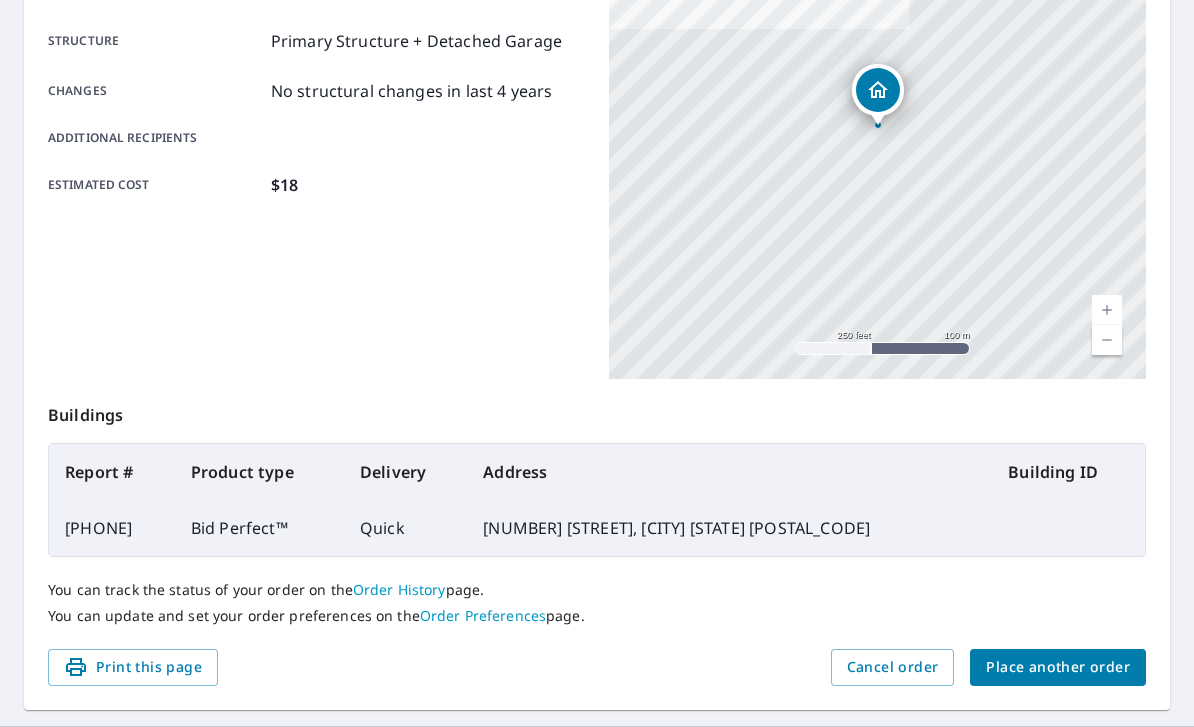 click on "Place another order" at bounding box center [1058, 667] 